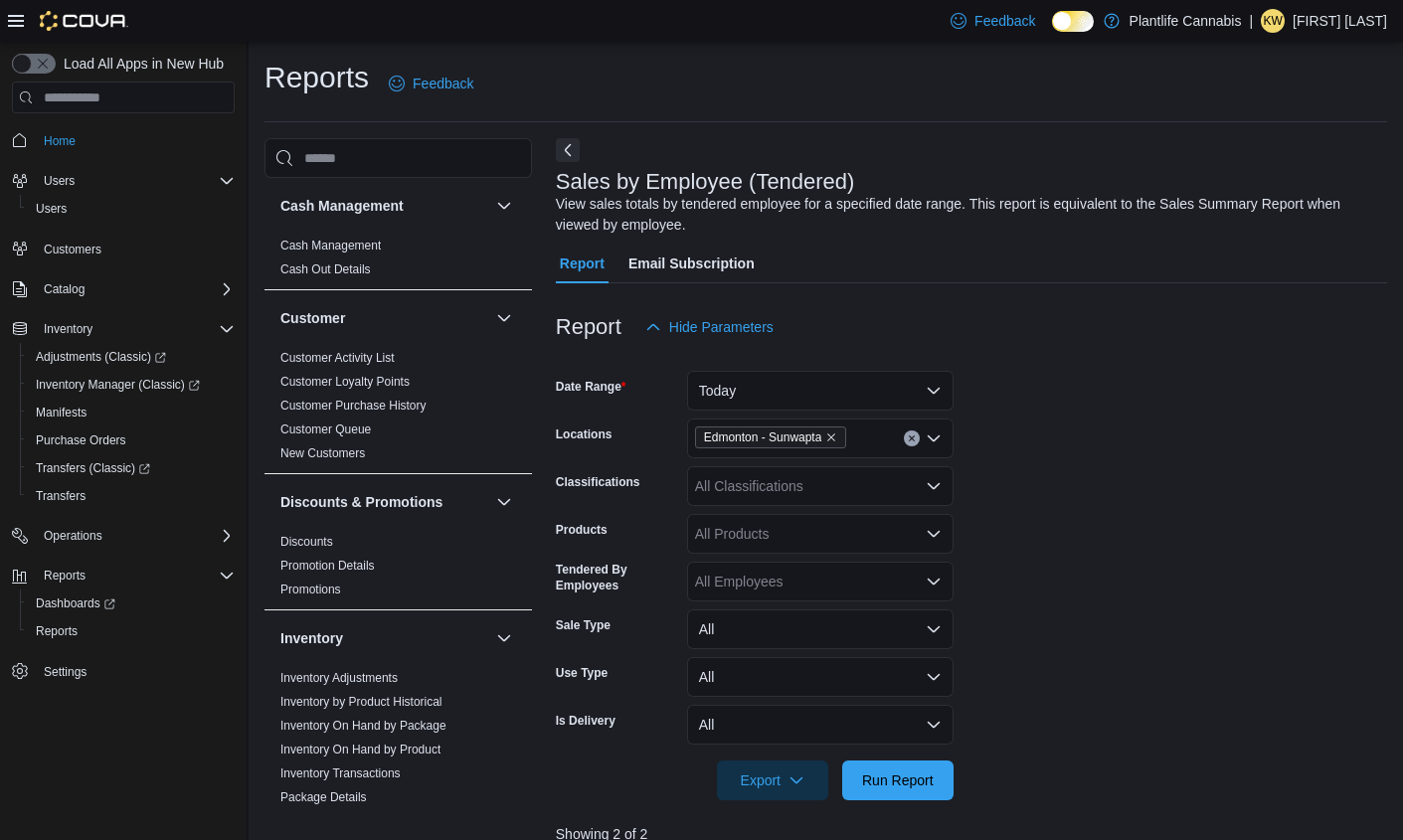 scroll, scrollTop: 696, scrollLeft: 0, axis: vertical 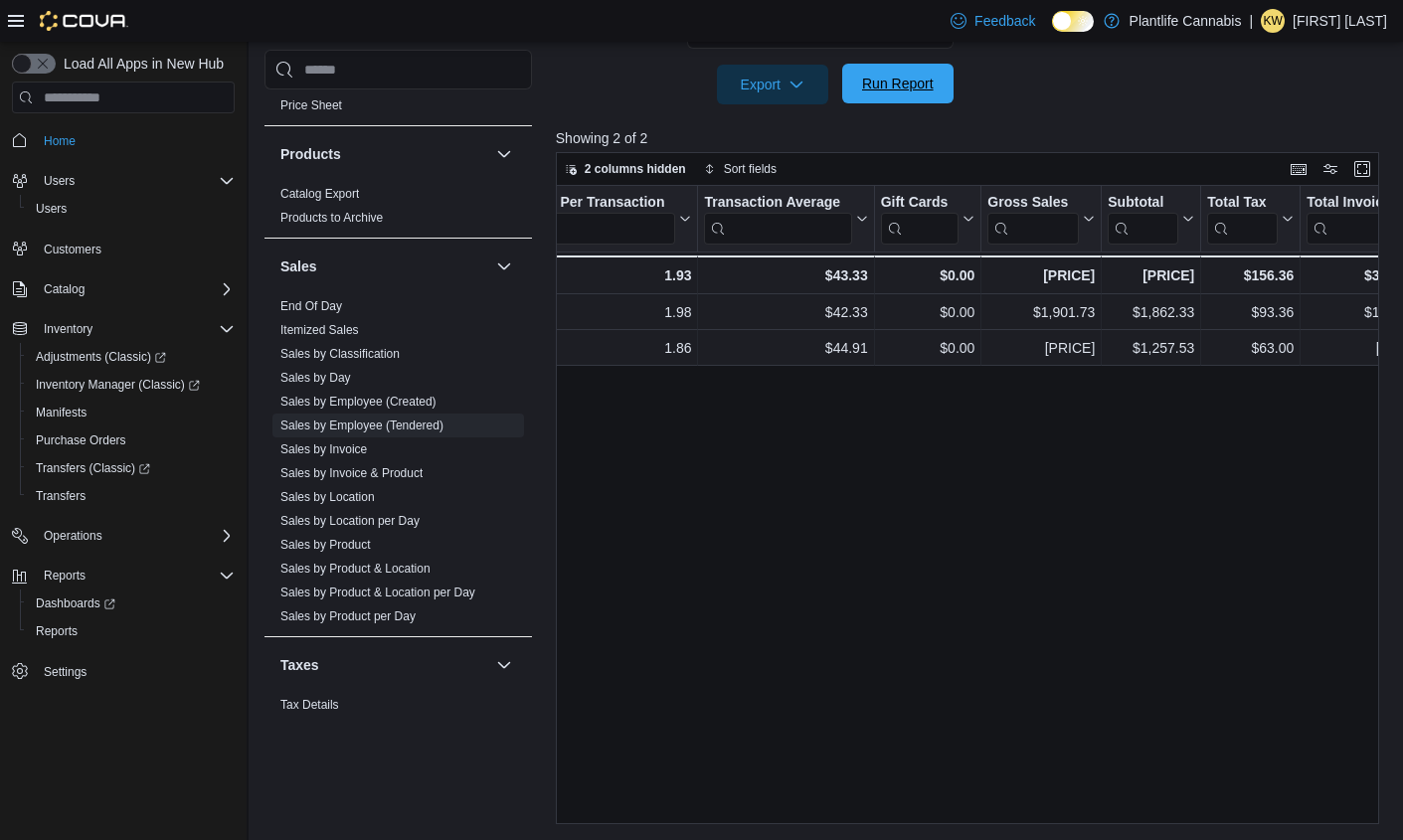 click on "Run Report" at bounding box center [898, 84] 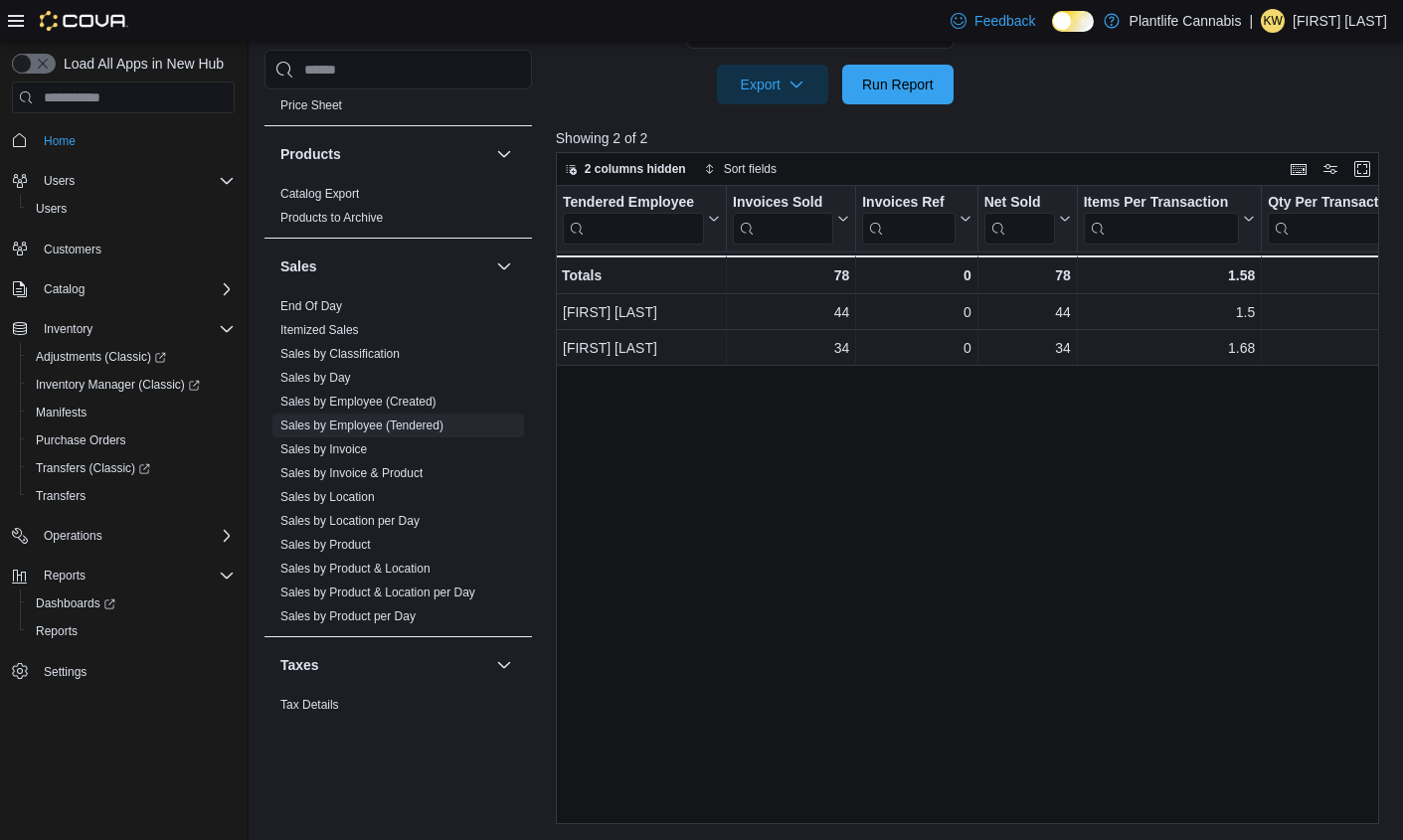 scroll, scrollTop: 687, scrollLeft: 0, axis: vertical 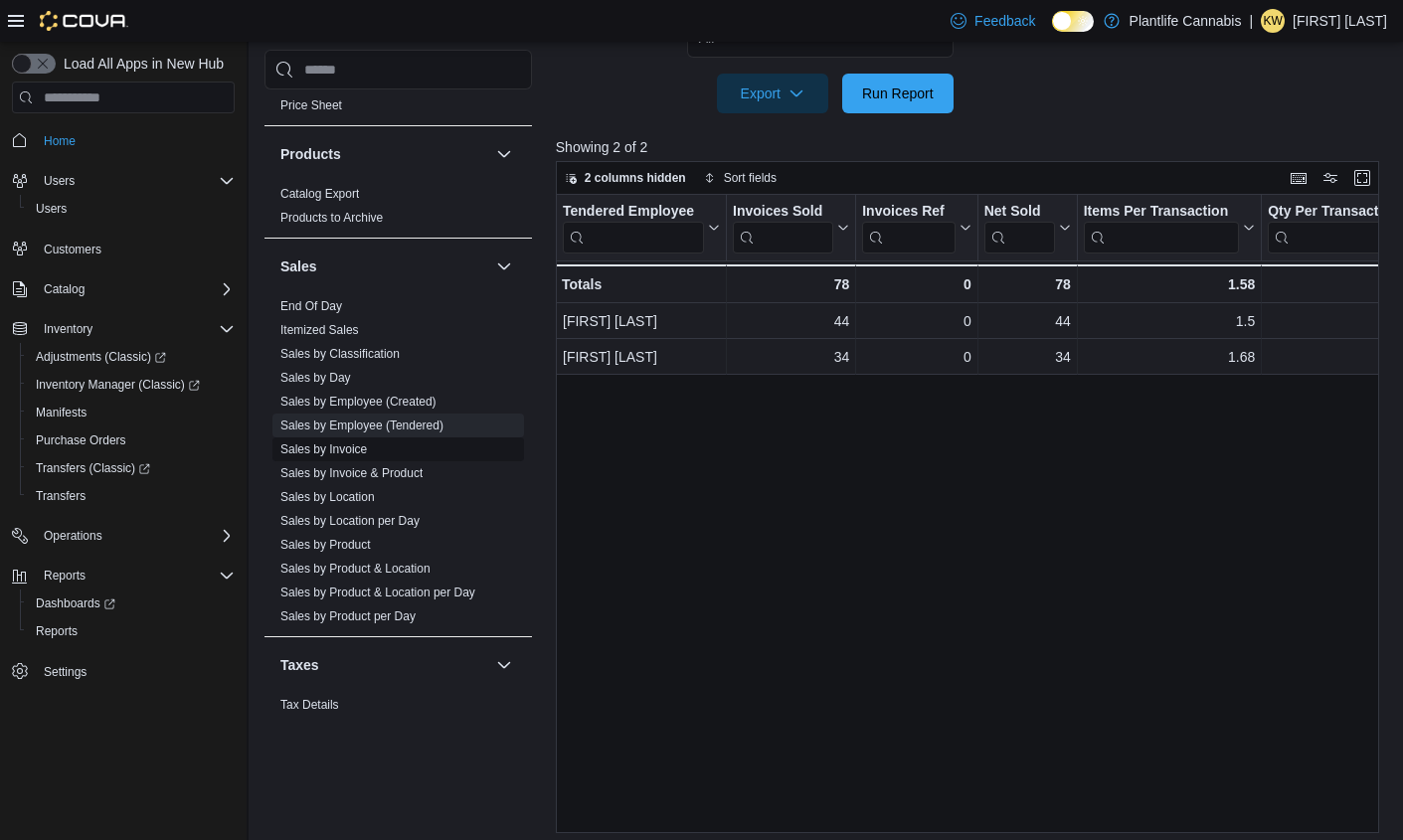click on "Sales by Invoice" at bounding box center [323, 449] 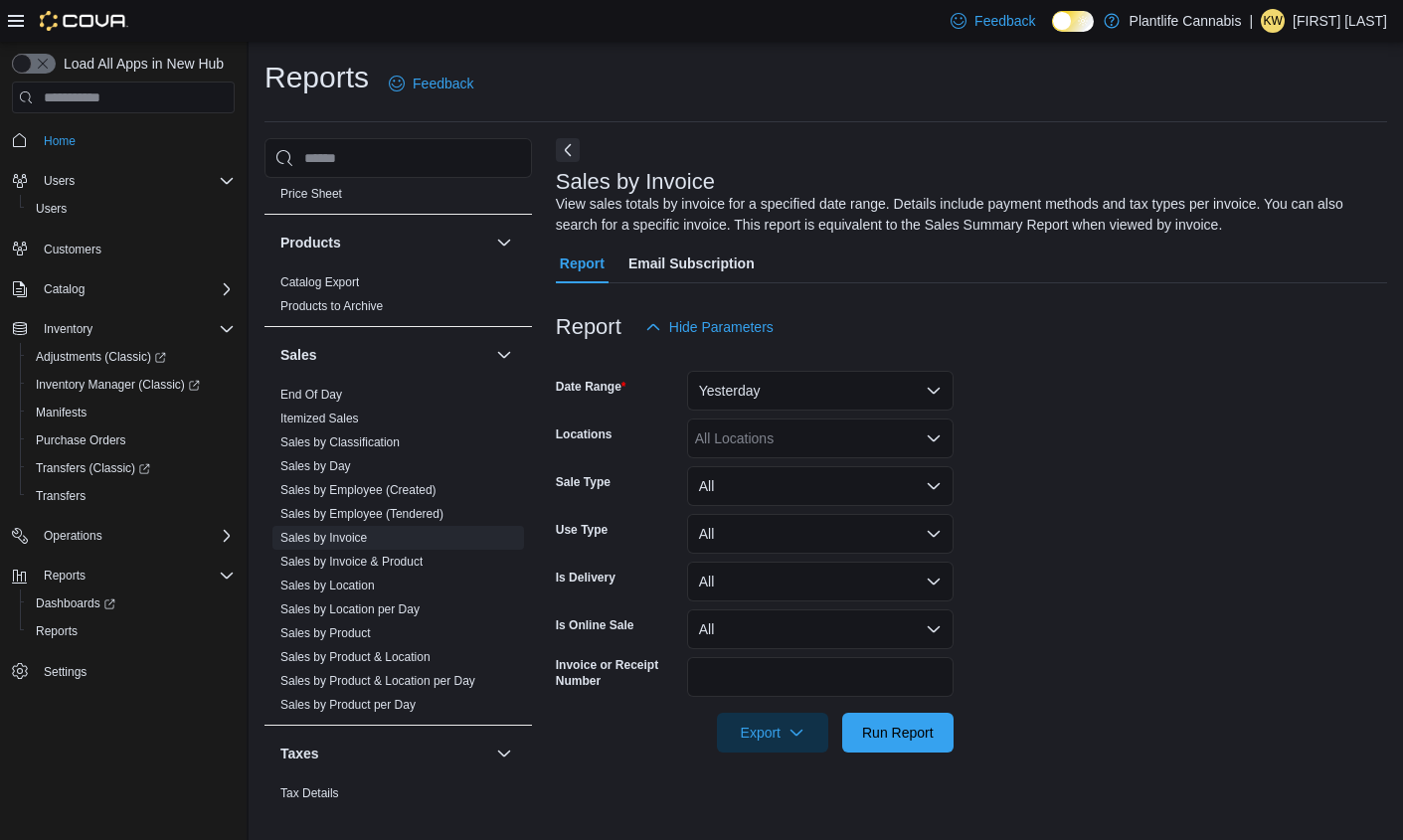 scroll, scrollTop: 0, scrollLeft: 0, axis: both 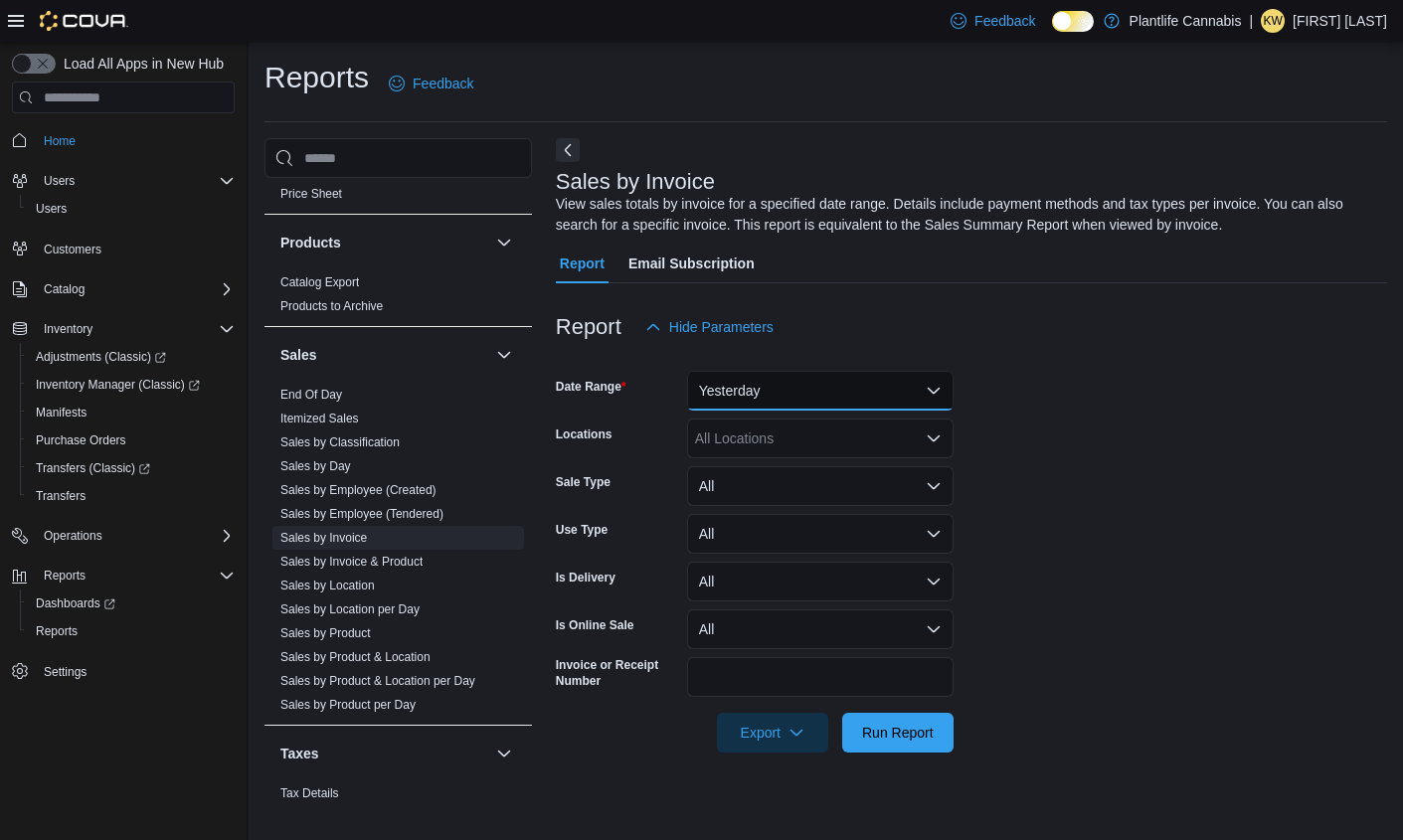click on "Yesterday" at bounding box center (820, 391) 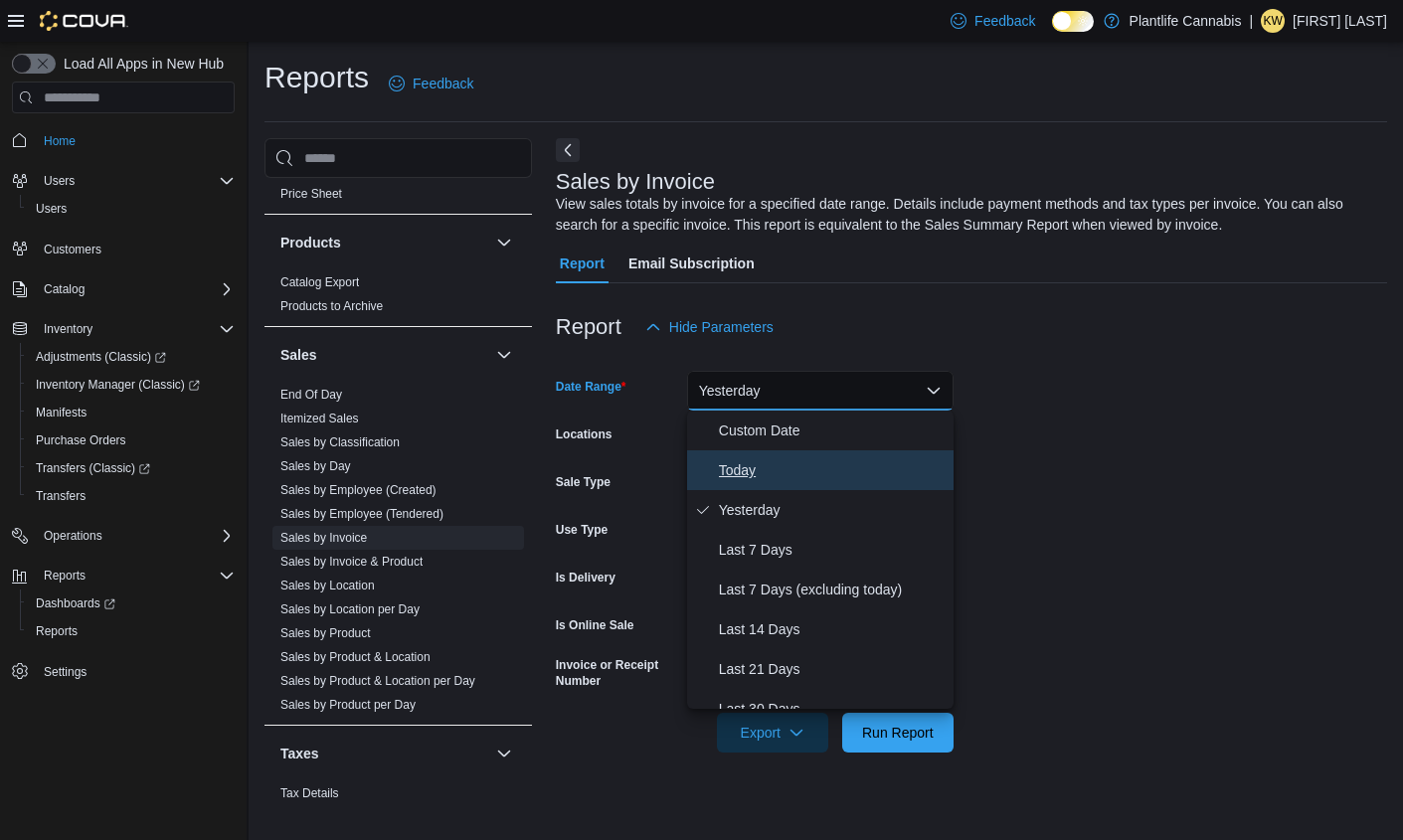 drag, startPoint x: 766, startPoint y: 479, endPoint x: 765, endPoint y: 463, distance: 16.03122 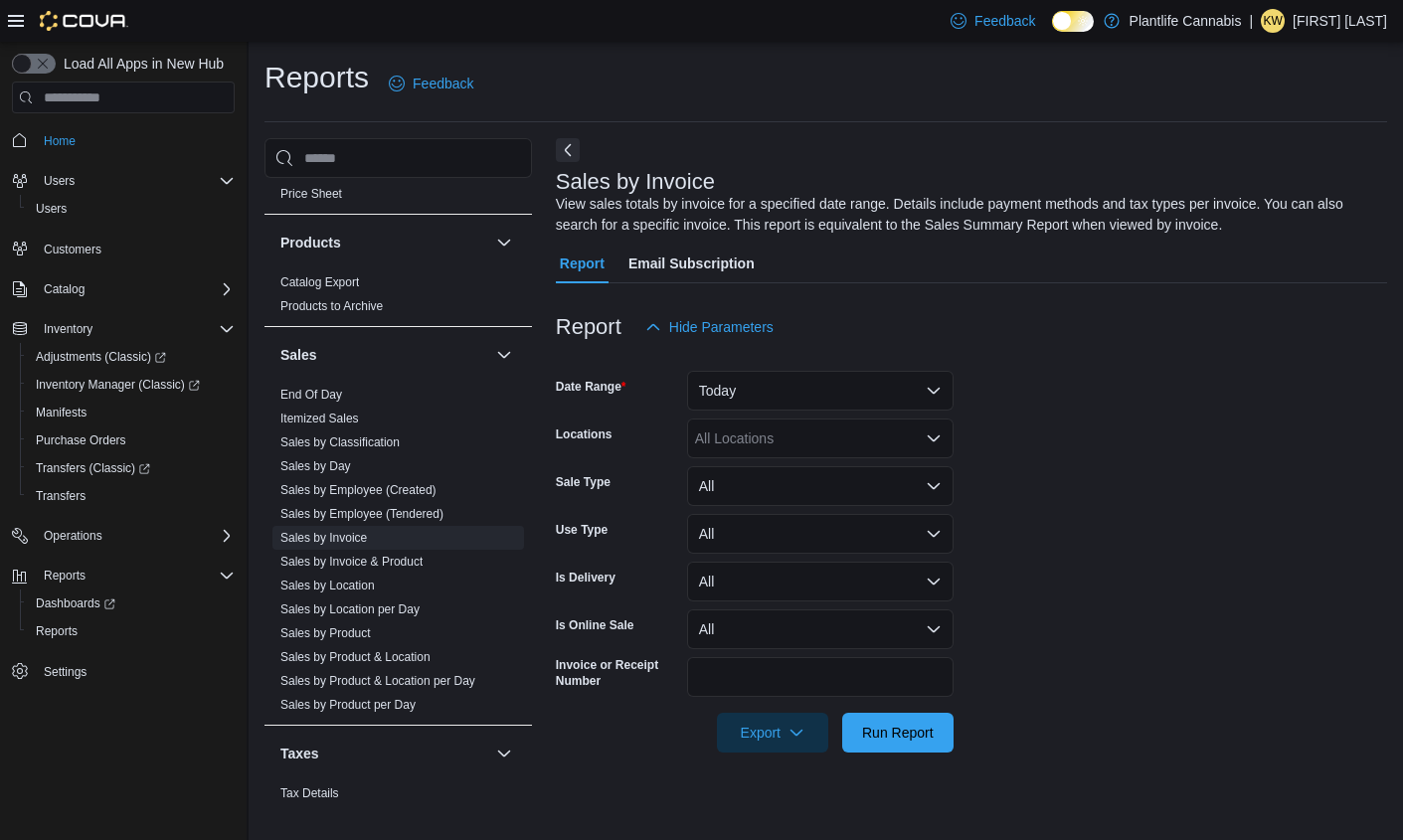 click on "All Locations" at bounding box center (820, 438) 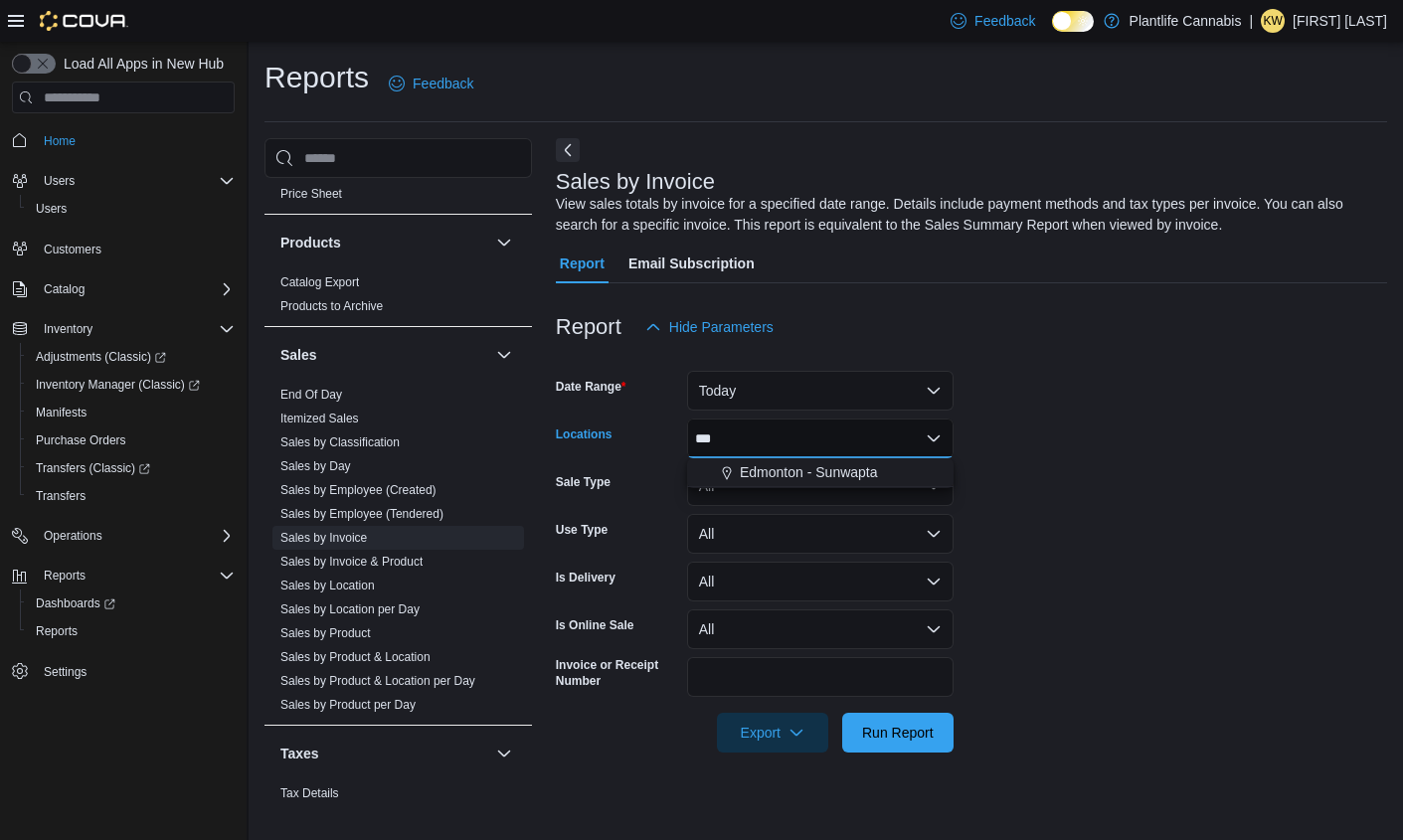 type on "***" 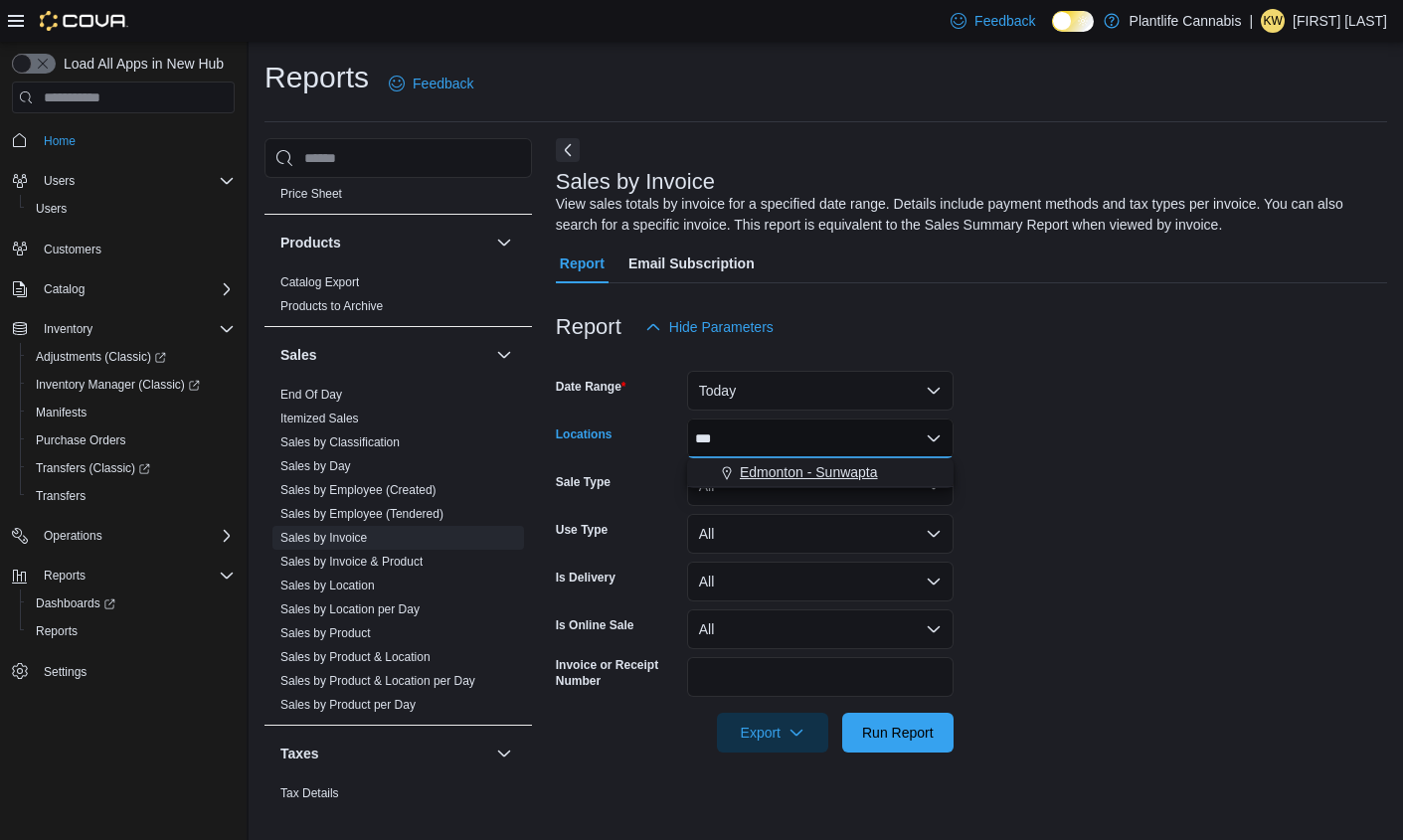 click on "Edmonton - Sunwapta" at bounding box center (808, 472) 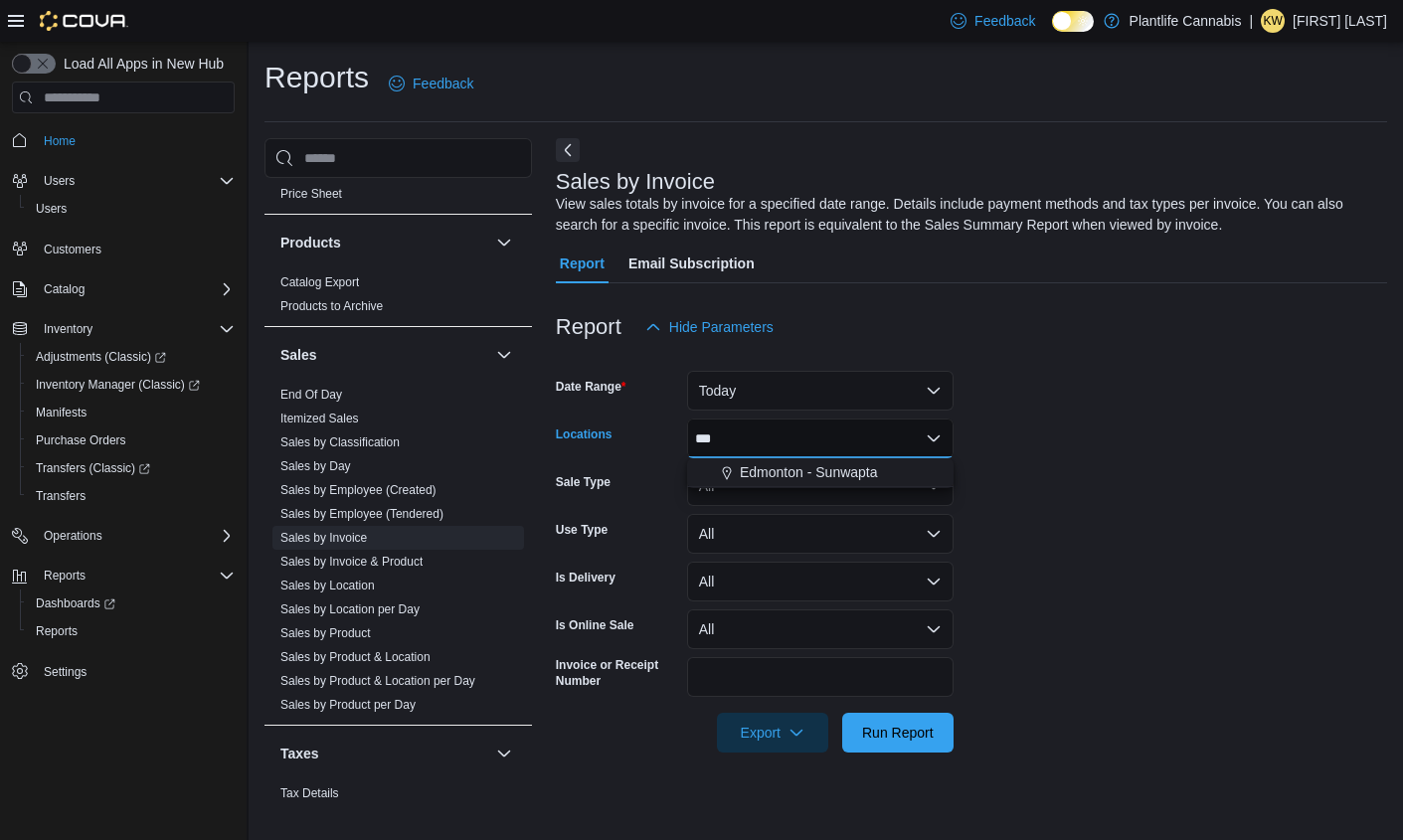 type 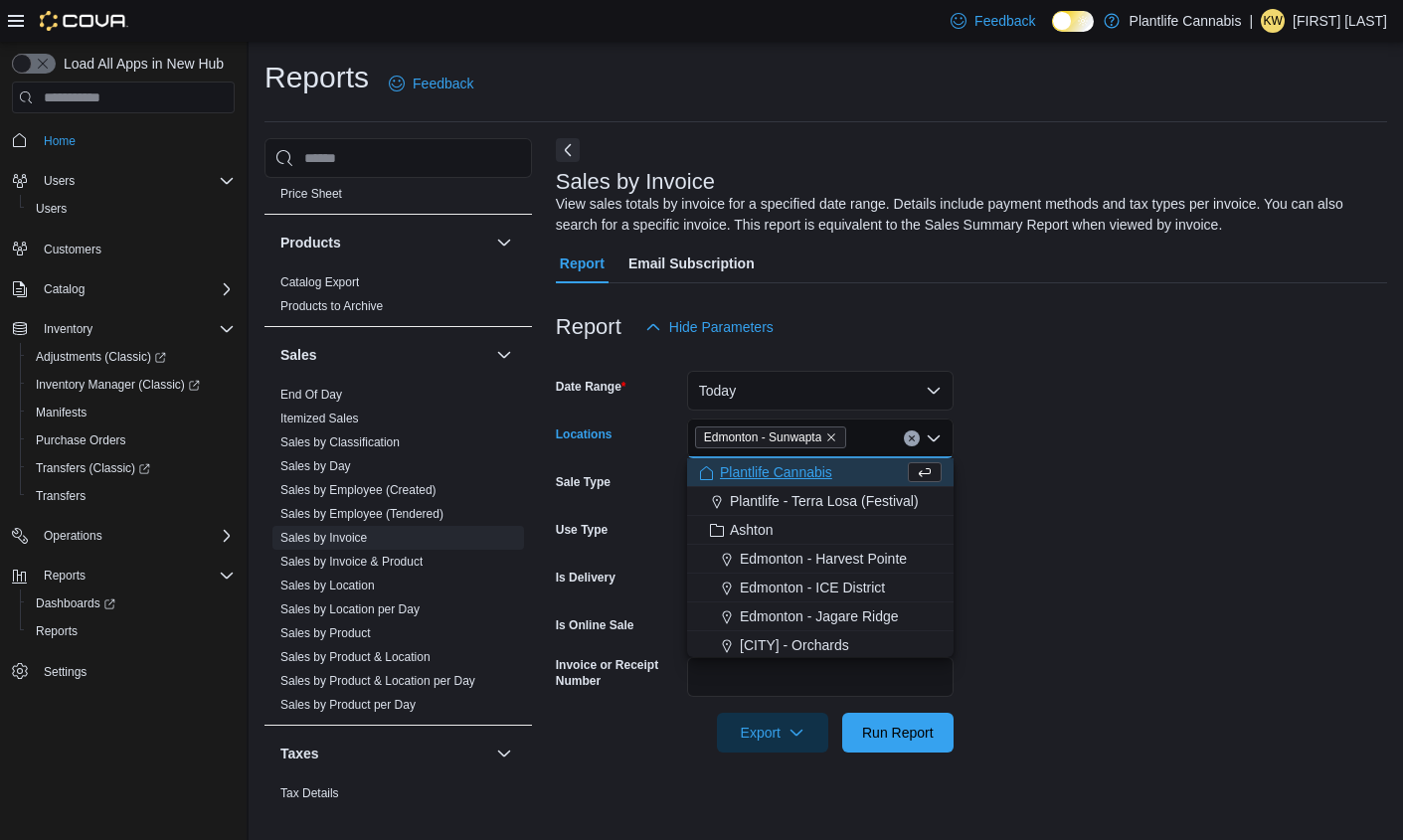 click on "Date Range Today Locations [CITY] - Sunwapta Combo box. Selected. [CITY] - Sunwapta. Press Backspace to delete [CITY] - Sunwapta. Combo box input. All Locations. Type some text or, to display a list of choices, press Down Arrow. To exit the list of choices, press Escape. Sale Type All Use Type All Is Delivery All Is Online Sale All Invoice or Receipt Number Export  Run Report" at bounding box center (971, 550) 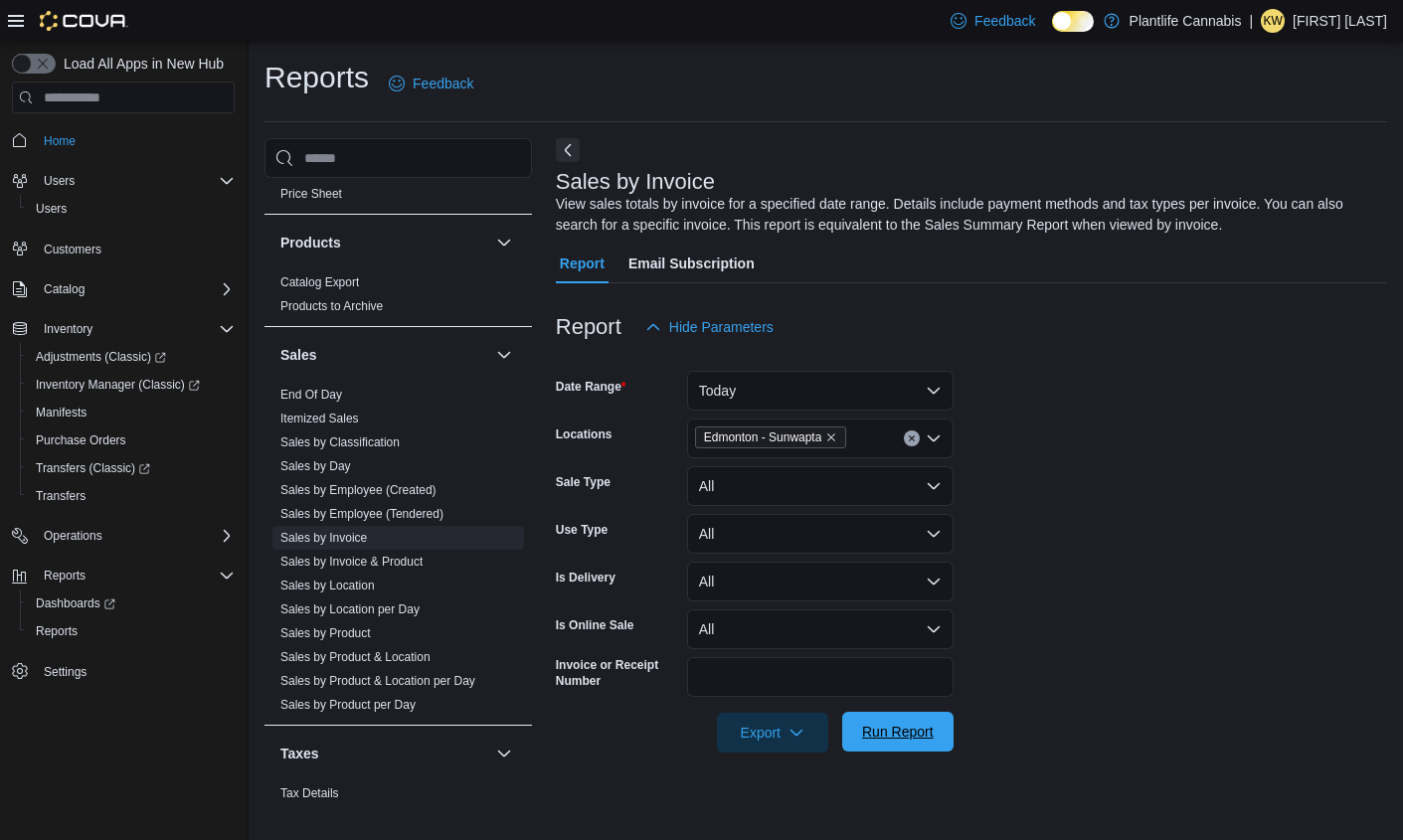 click on "Run Report" at bounding box center (898, 732) 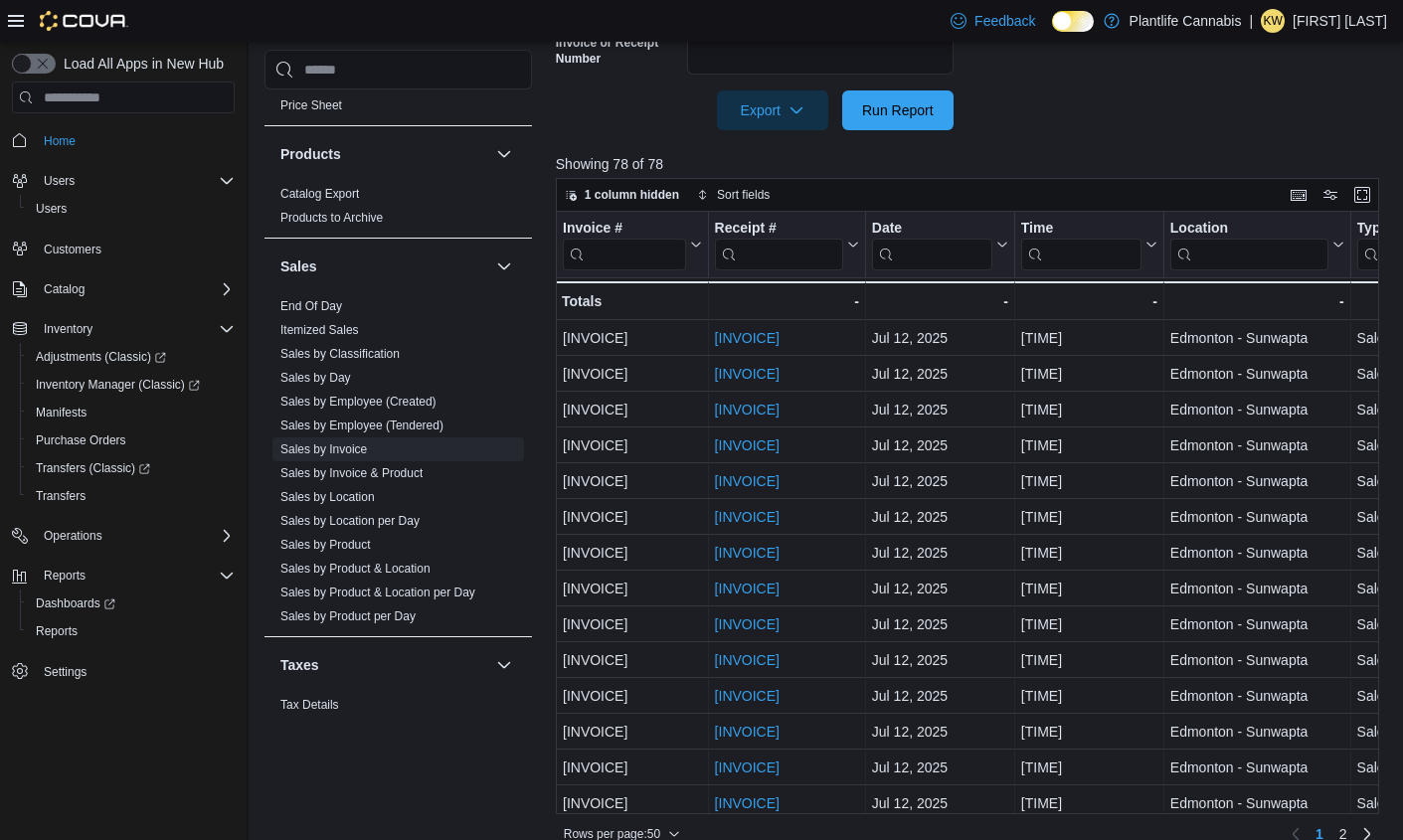 scroll, scrollTop: 627, scrollLeft: 0, axis: vertical 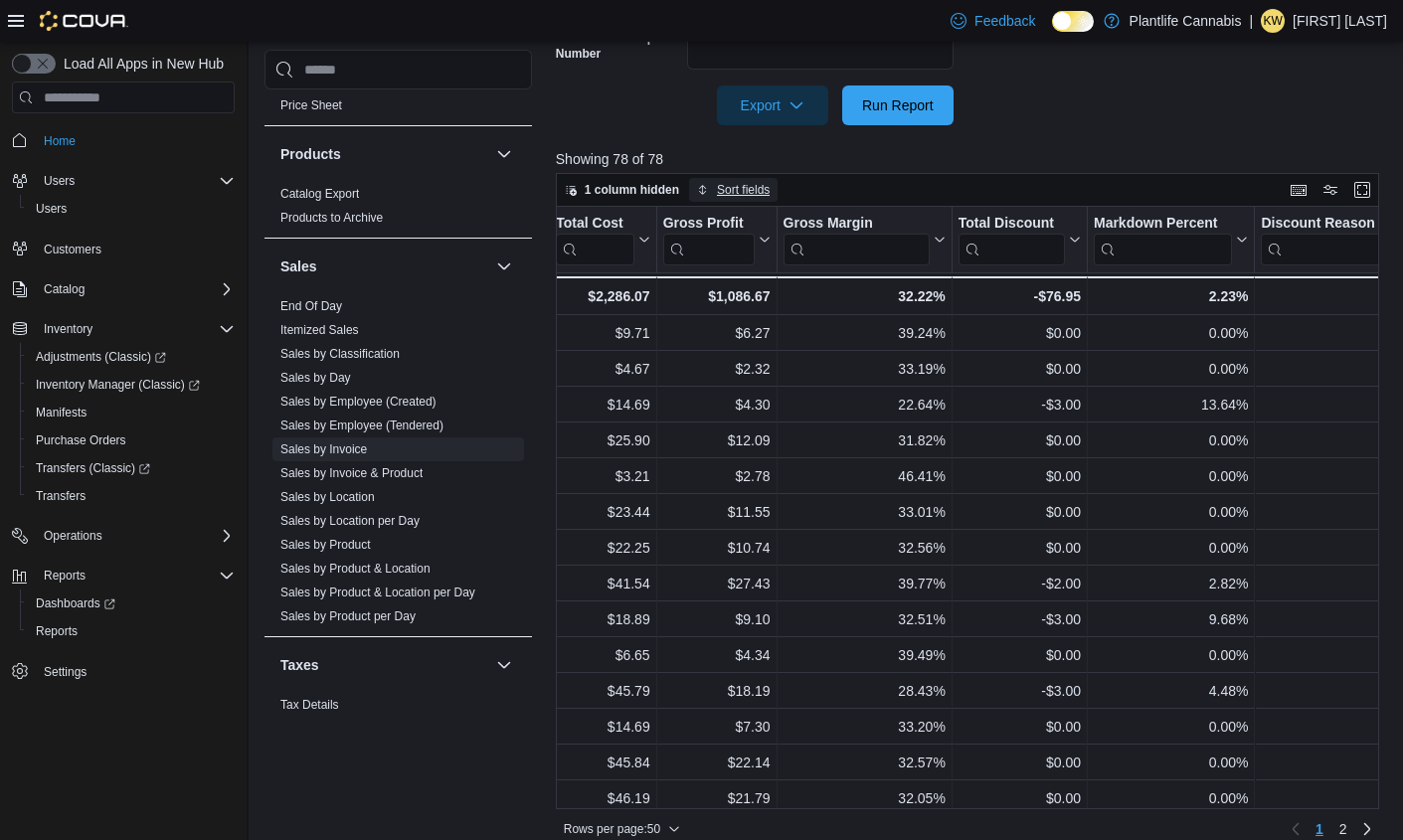 click on "Sort fields" at bounding box center (733, 190) 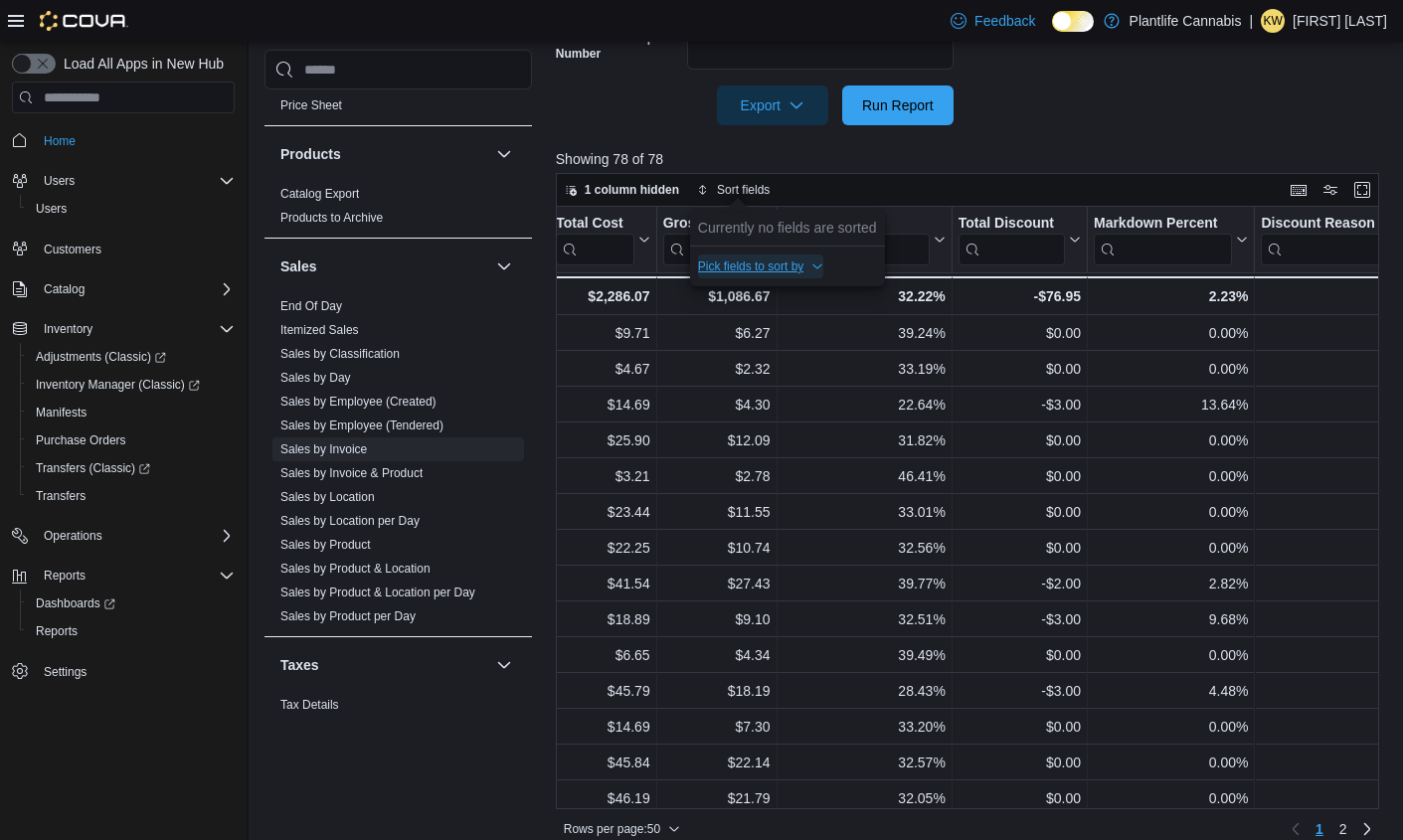 click on "Pick fields to sort by" at bounding box center (751, 266) 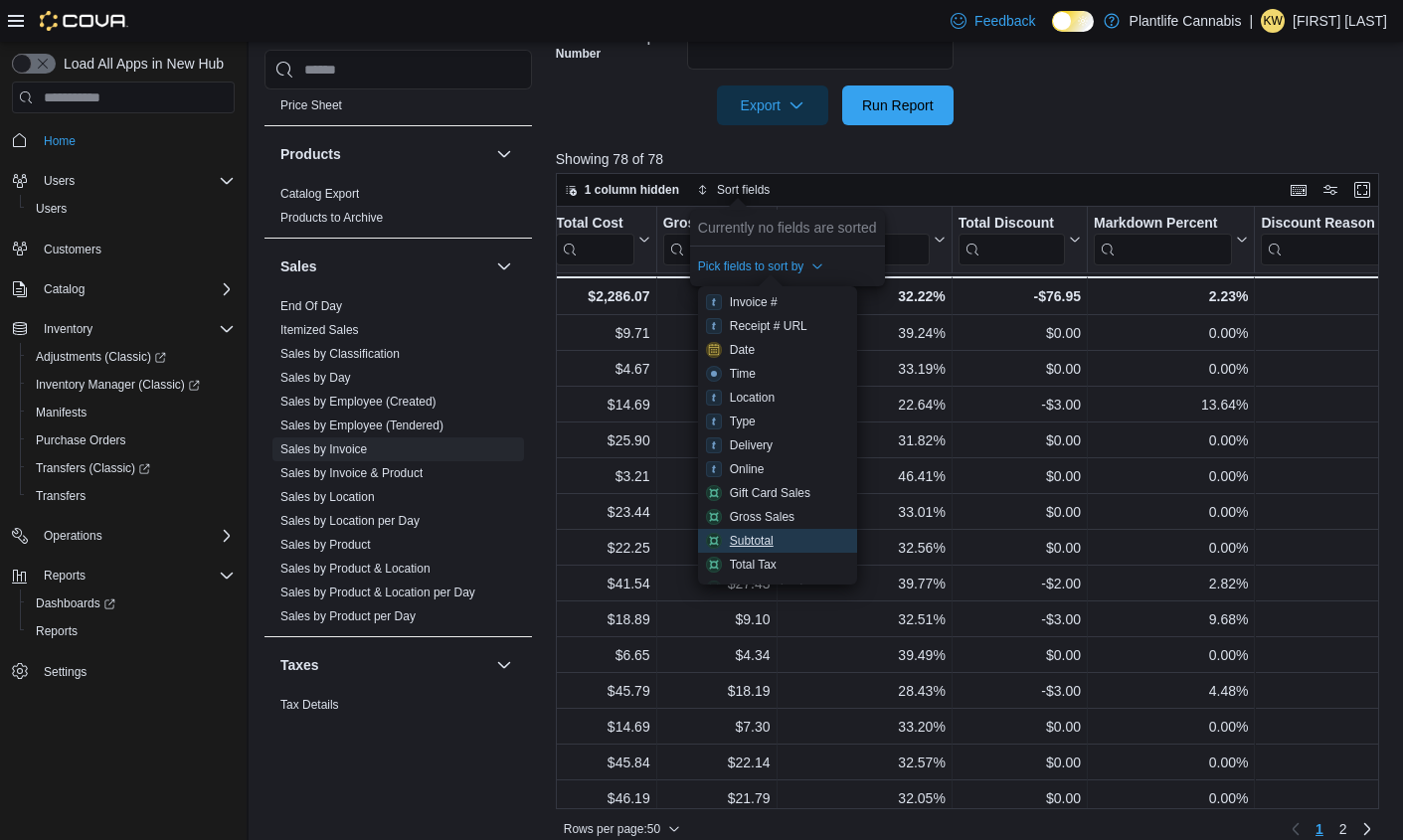 click on "Subtotal" at bounding box center (752, 541) 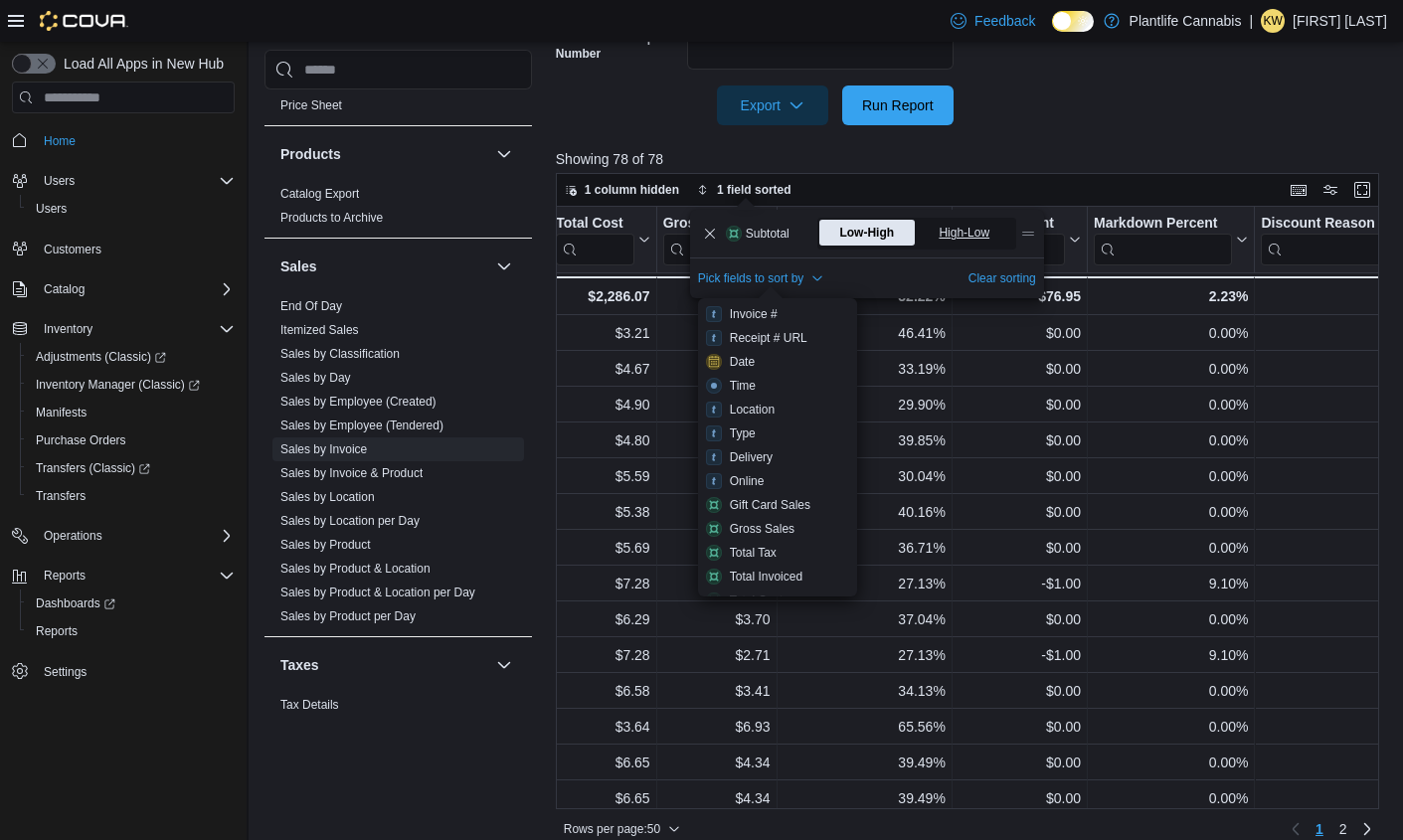 click on "High-Low" at bounding box center (965, 233) 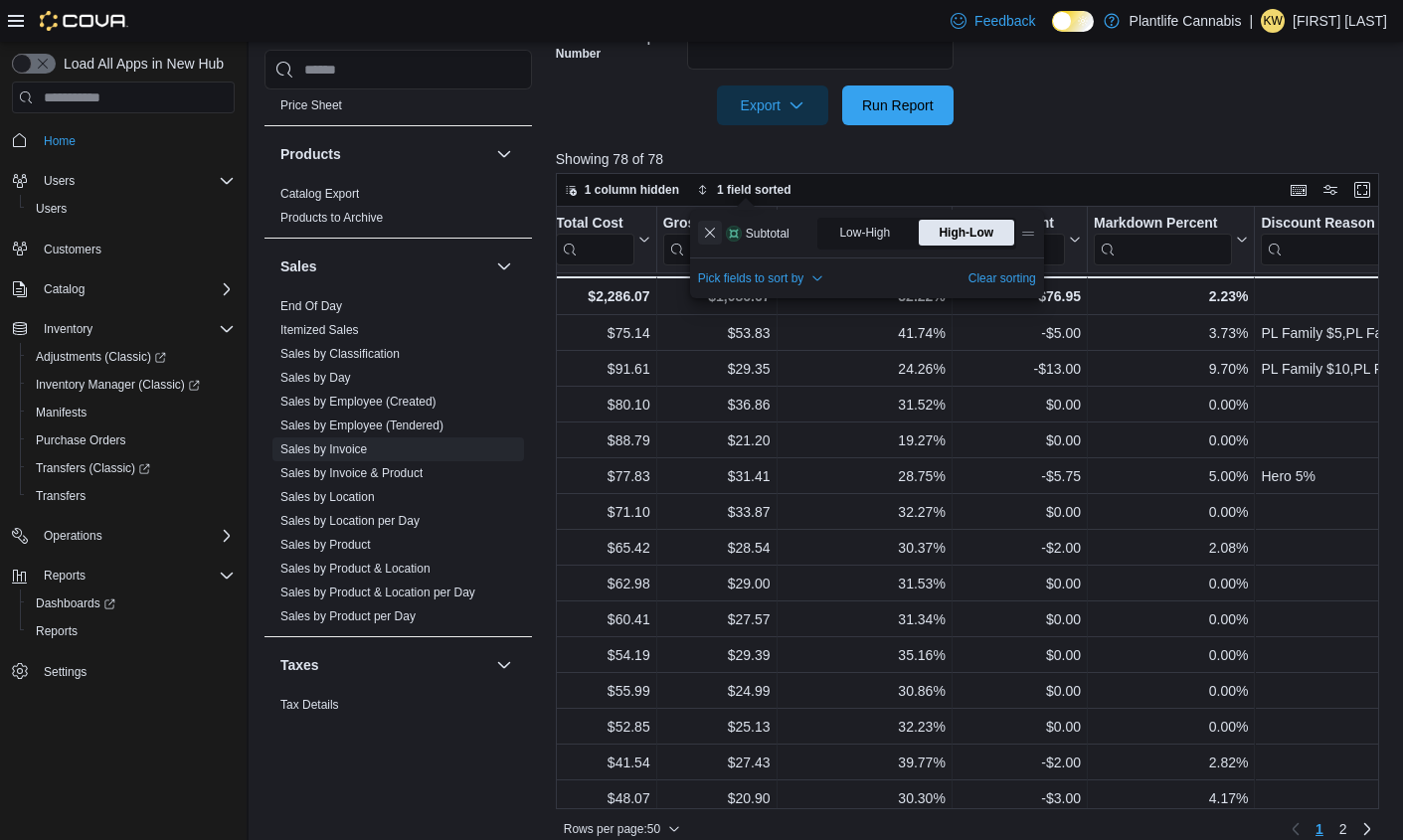click at bounding box center (710, 233) 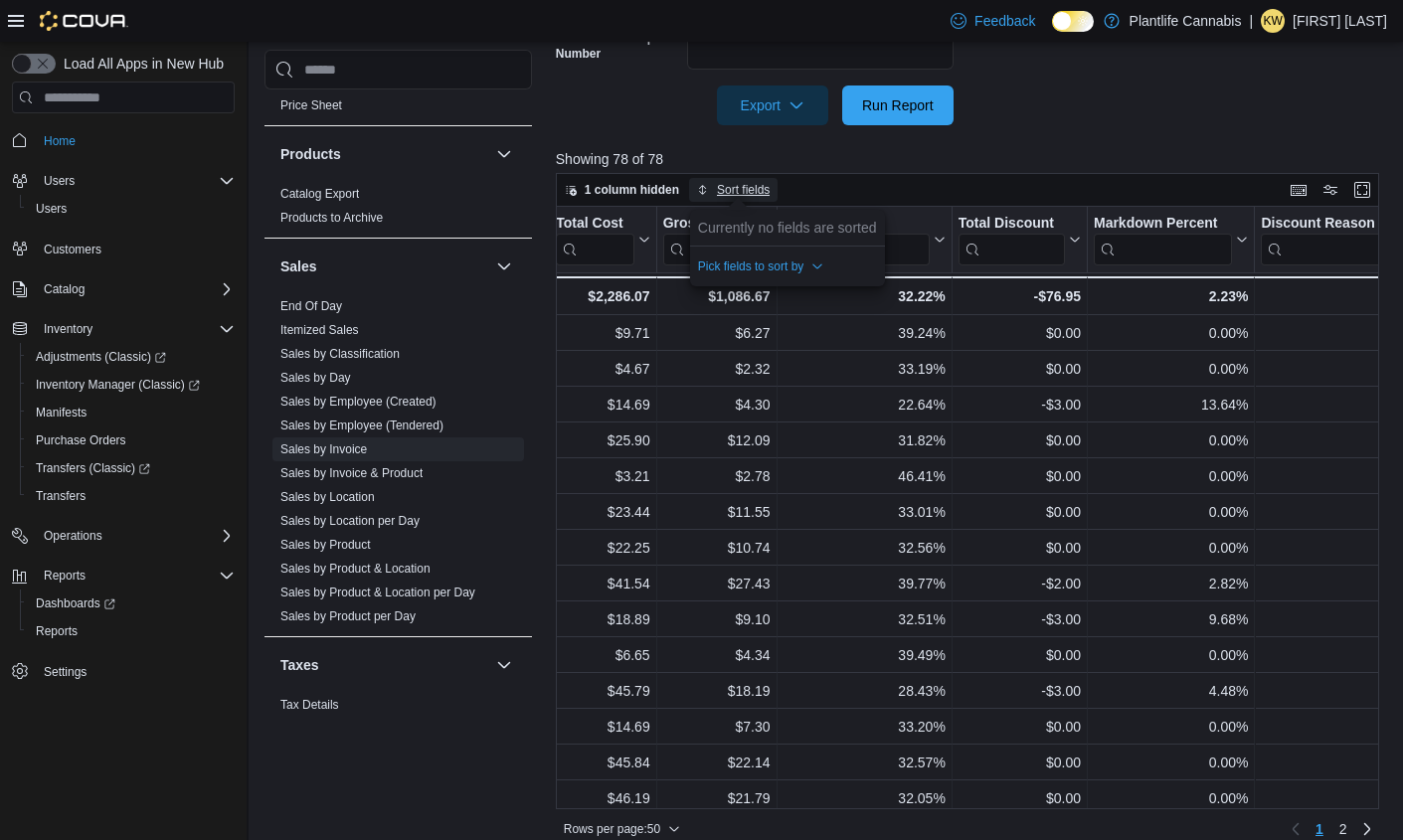 click on "Sort fields" at bounding box center [743, 190] 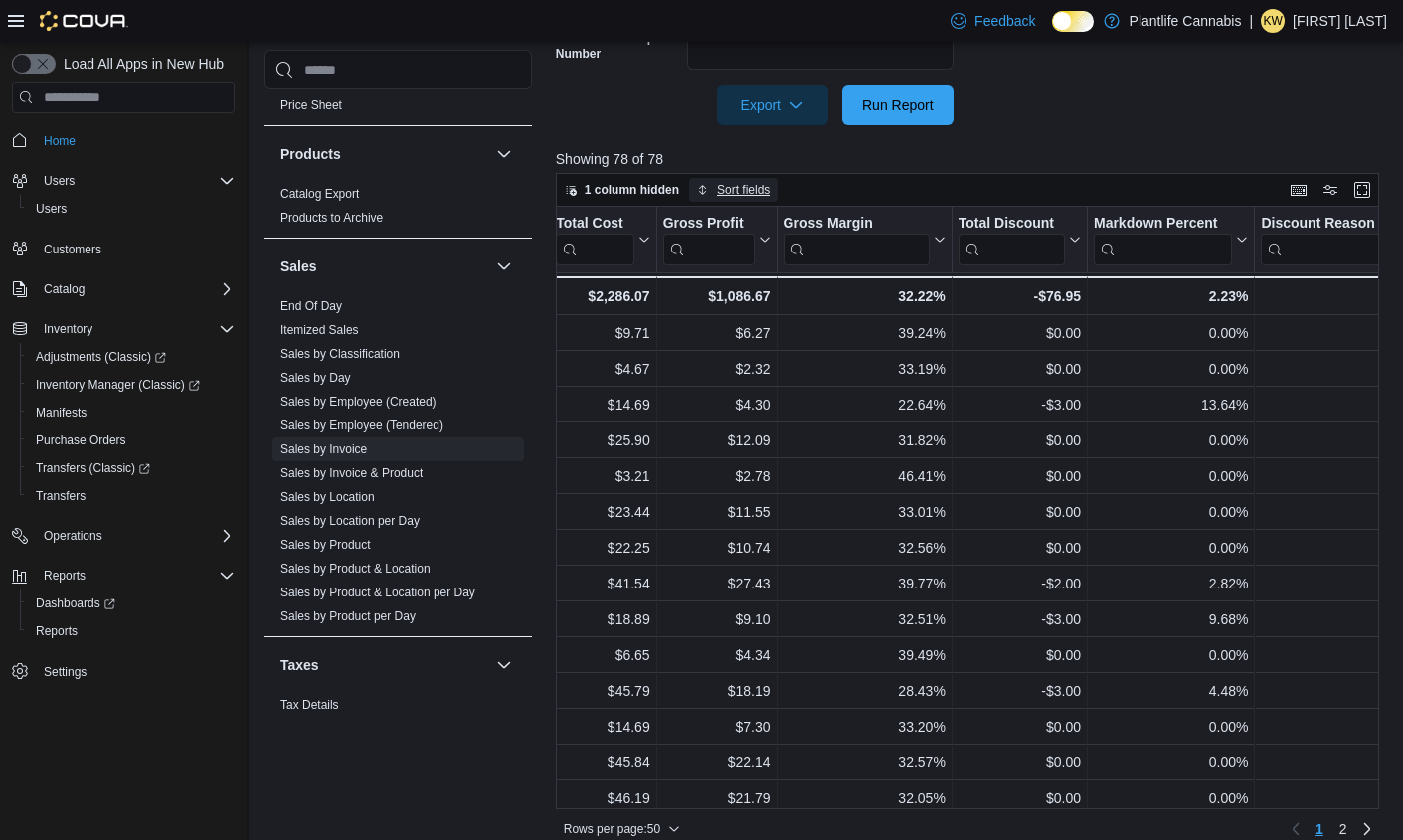 click on "Sort fields" at bounding box center (743, 190) 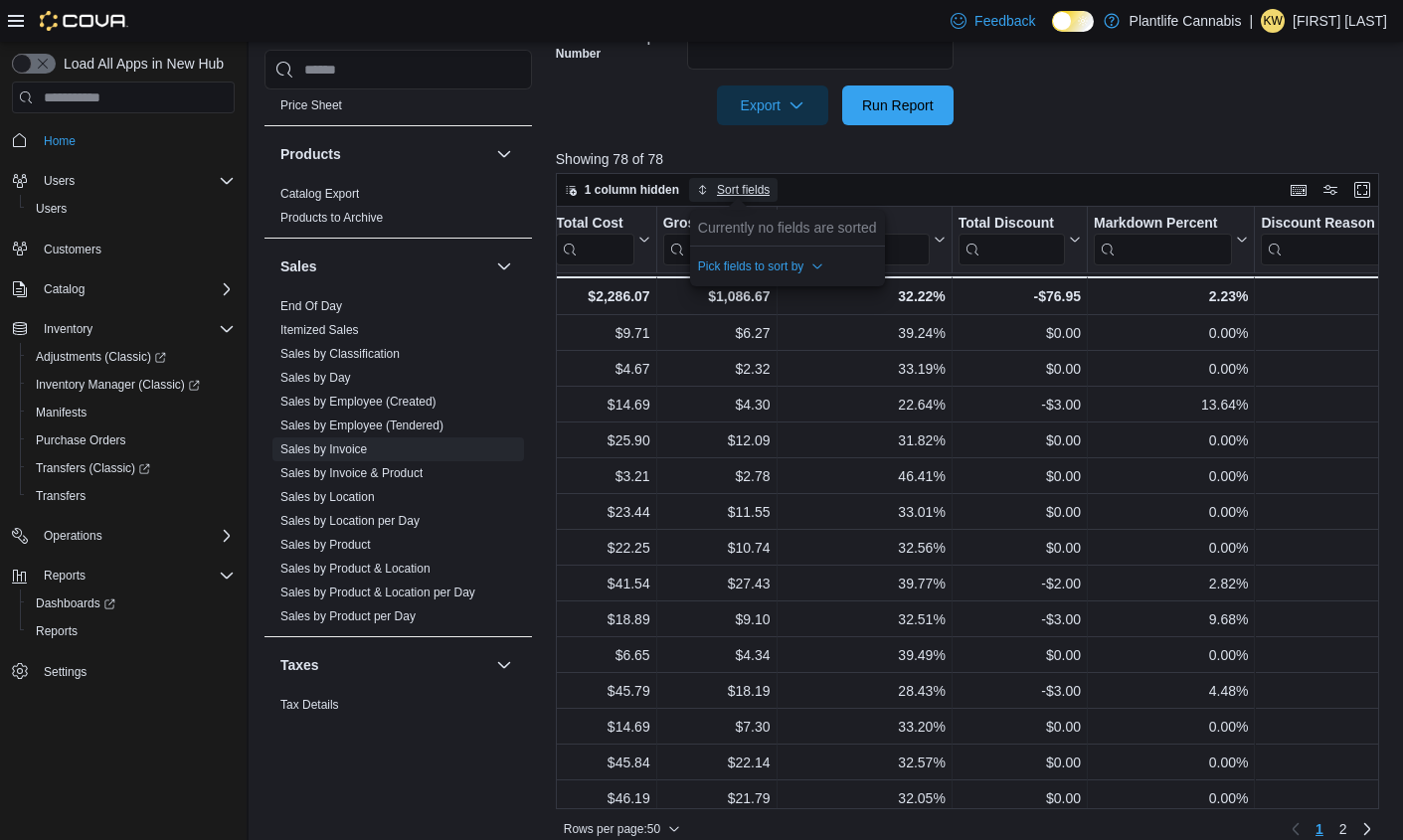 click on "Sort fields" at bounding box center [743, 190] 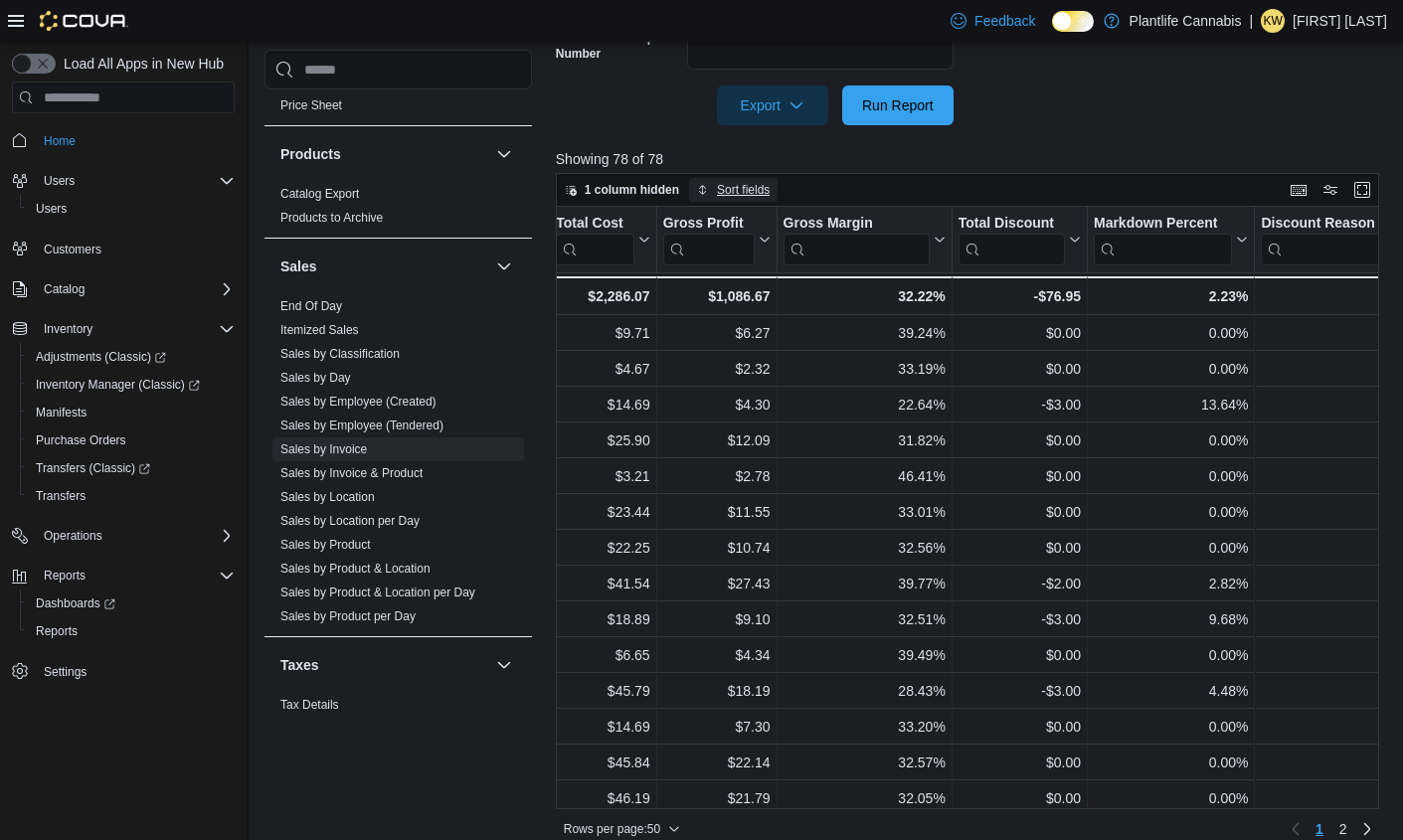 click on "Sort fields" at bounding box center [743, 190] 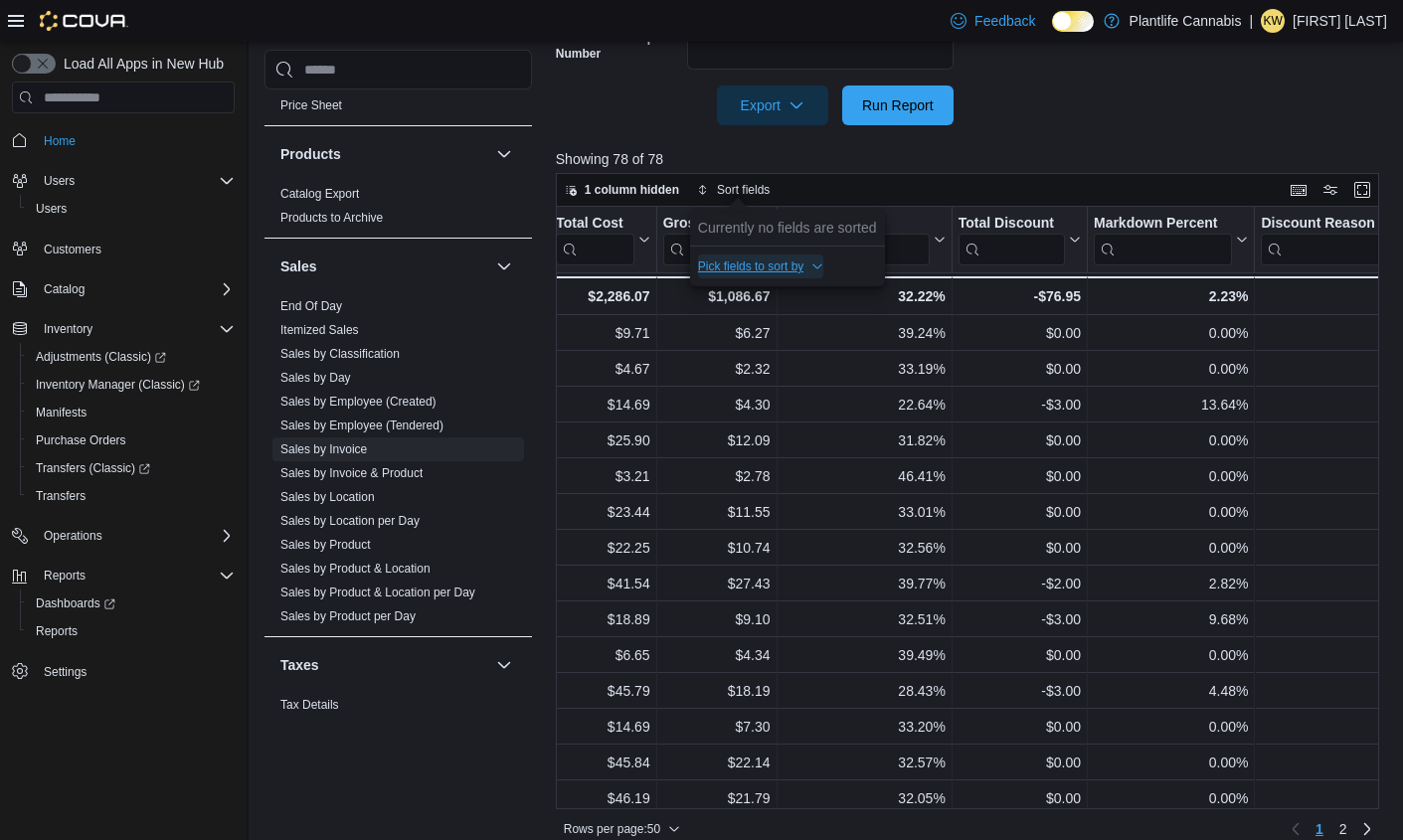 click on "Pick fields to sort by" at bounding box center (751, 266) 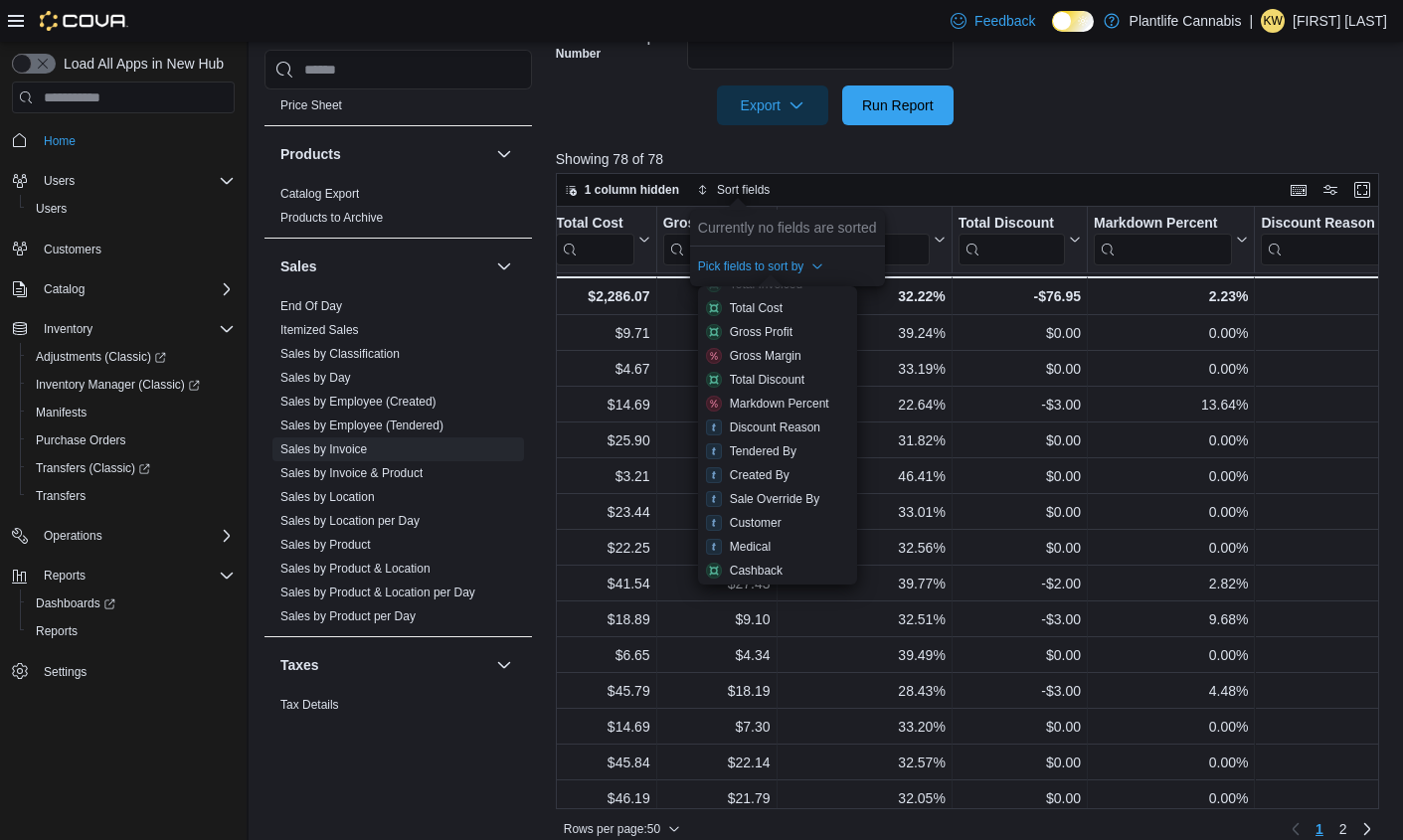 scroll, scrollTop: 185, scrollLeft: 0, axis: vertical 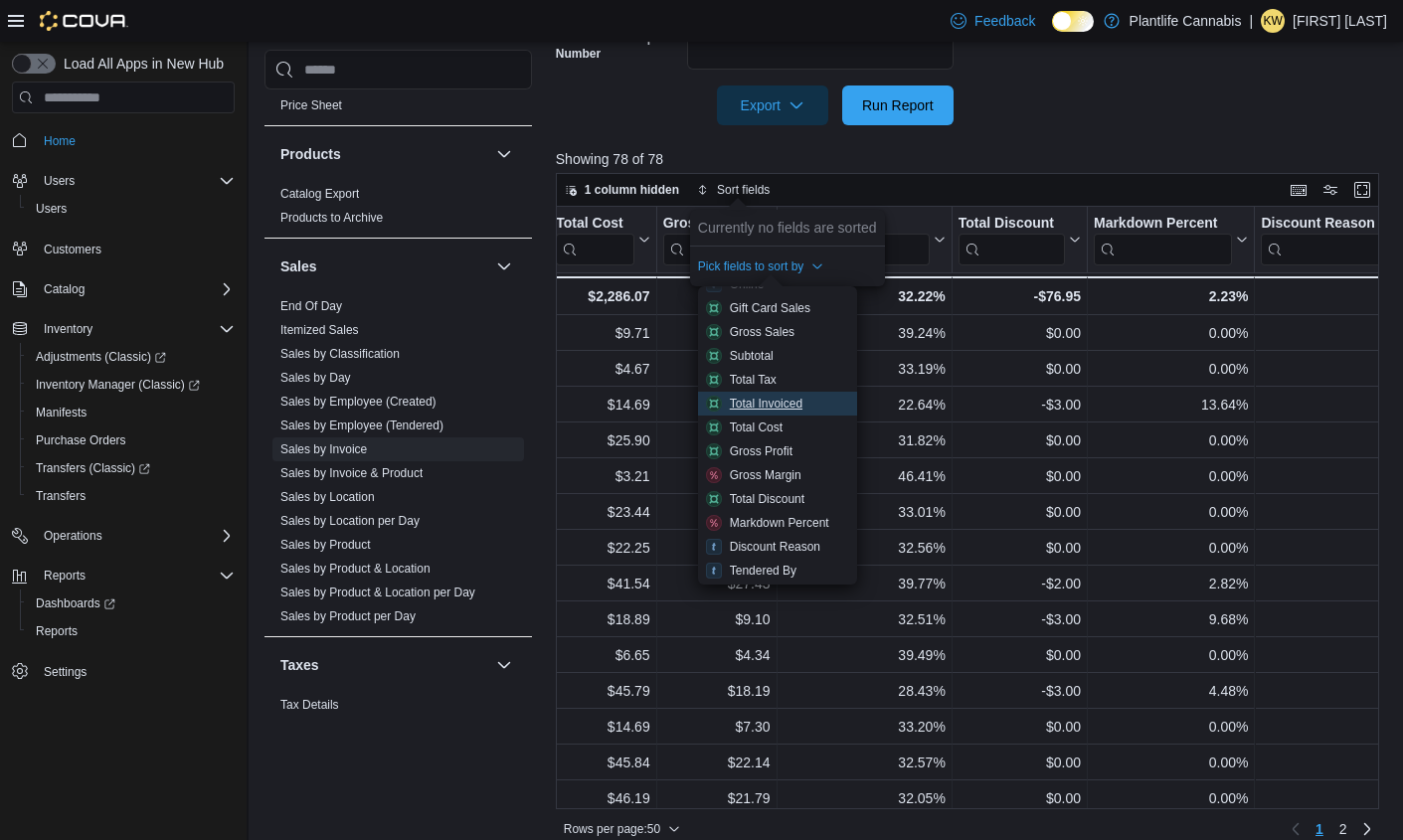 click on "Total Invoiced" at bounding box center (766, 404) 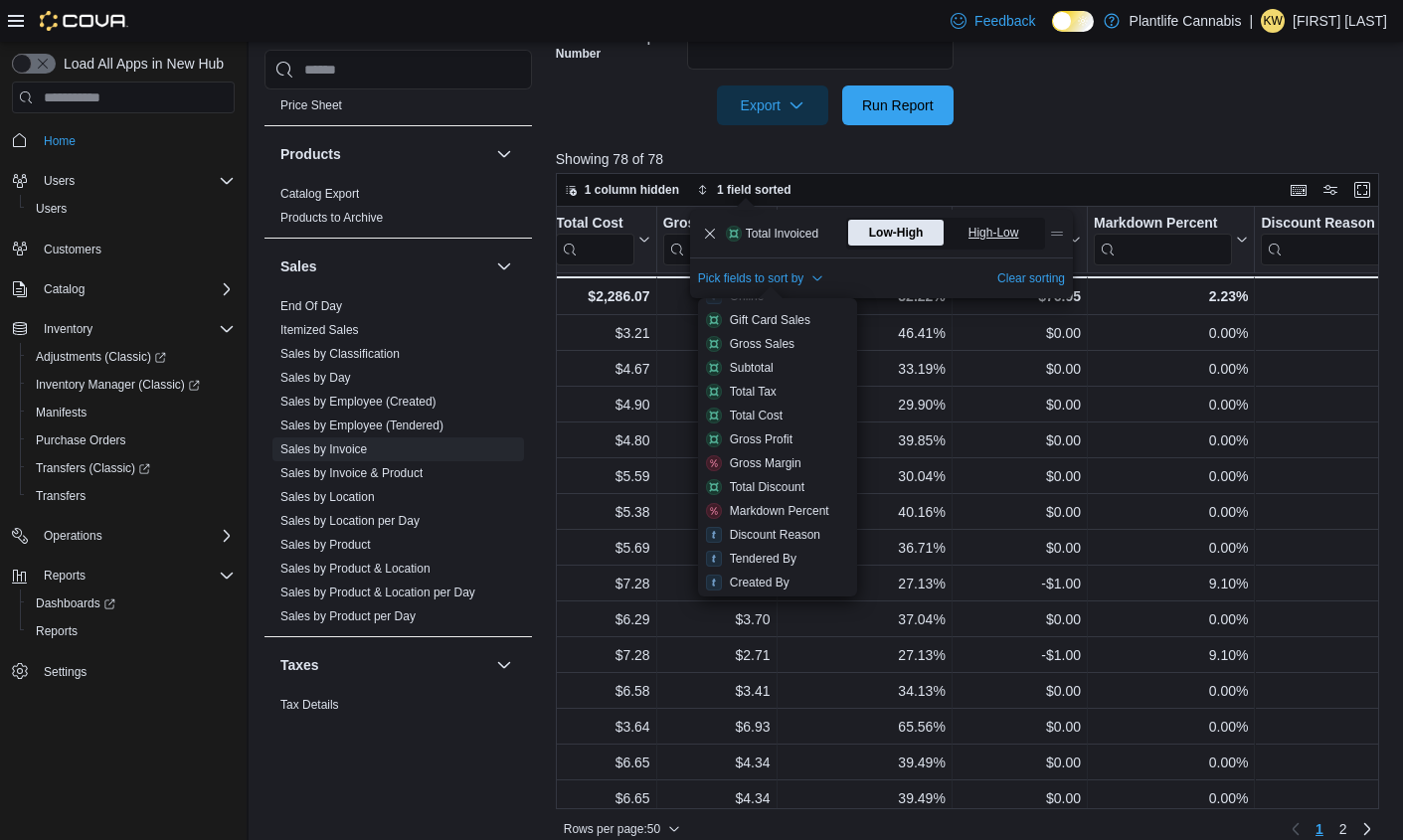 click on "High-Low" at bounding box center (995, 233) 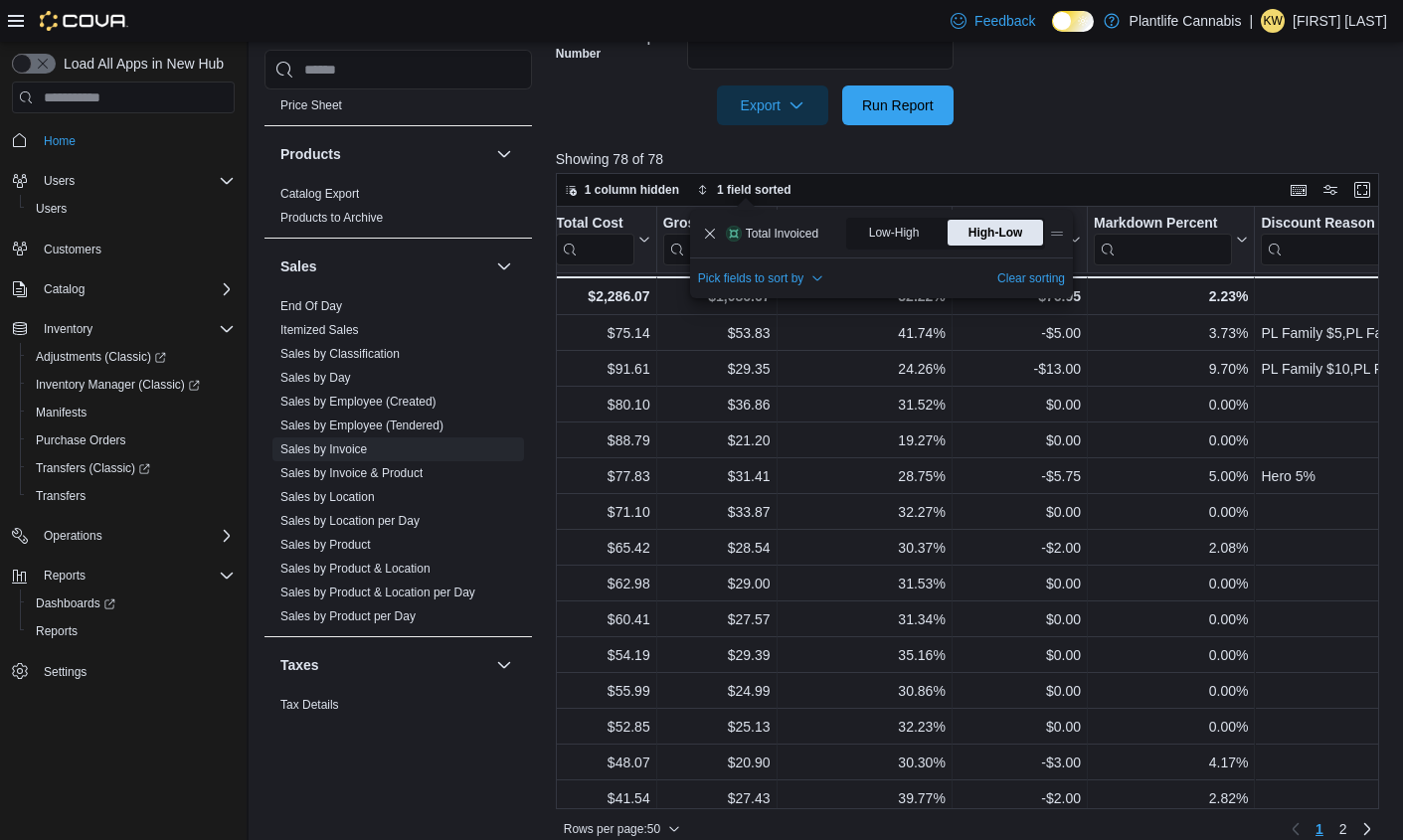 click on "Date Range Today Locations Edmonton - Sunwapta Sale Type All Use Type All Is Delivery All Is Online Sale All Invoice or Receipt Number Export  Run Report" at bounding box center [971, -78] 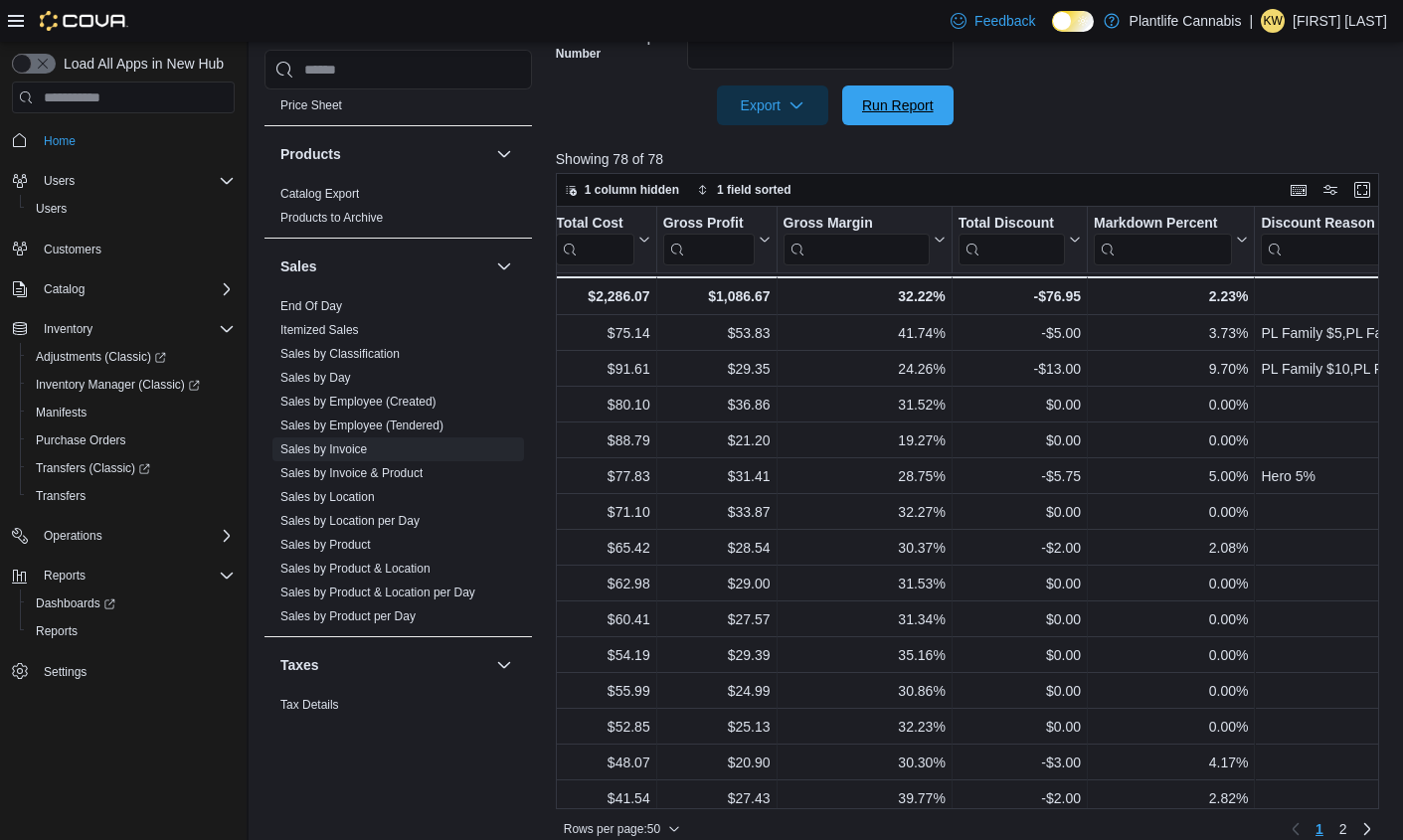 drag, startPoint x: 908, startPoint y: 110, endPoint x: 978, endPoint y: 169, distance: 91.5478 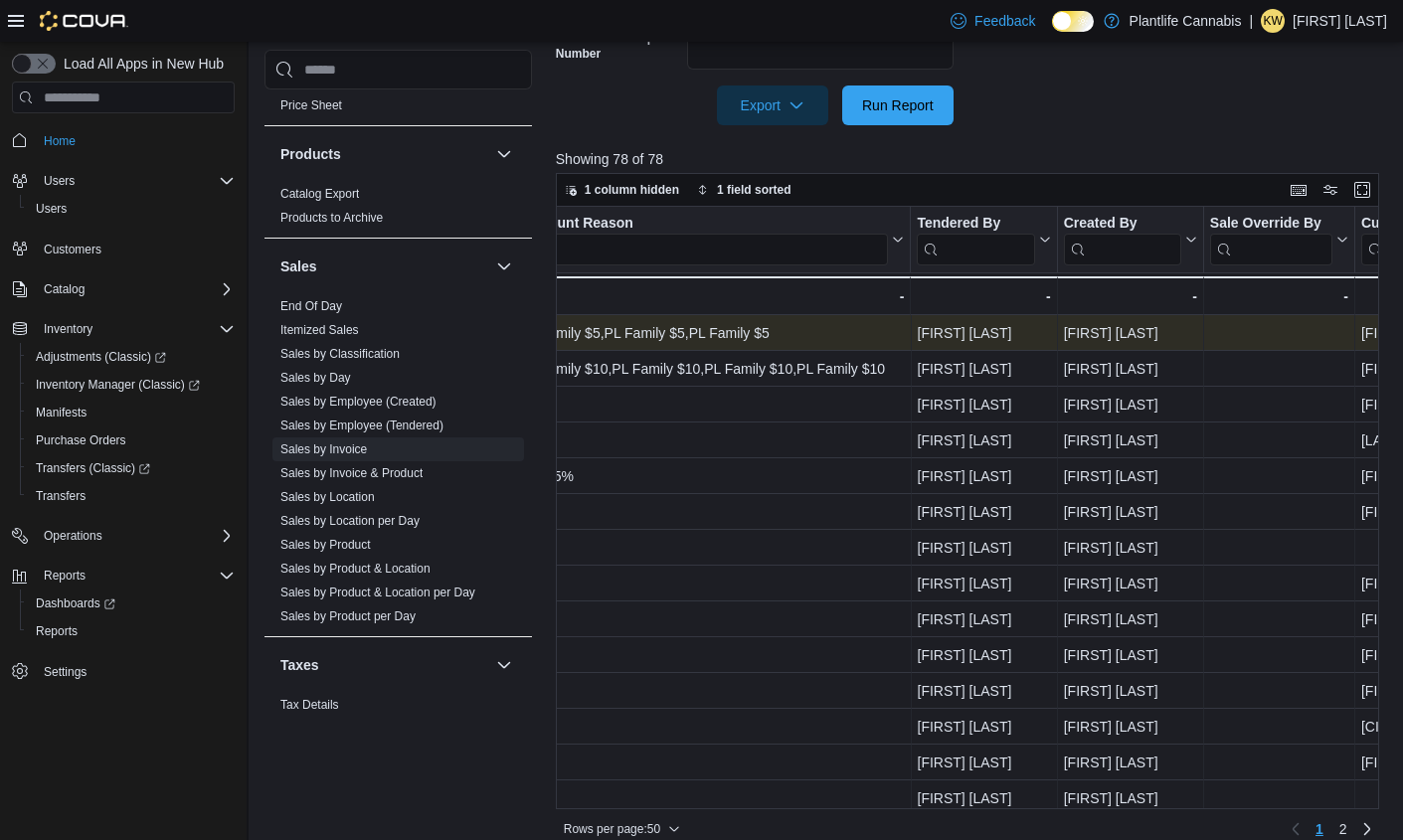 scroll, scrollTop: 0, scrollLeft: 2522, axis: horizontal 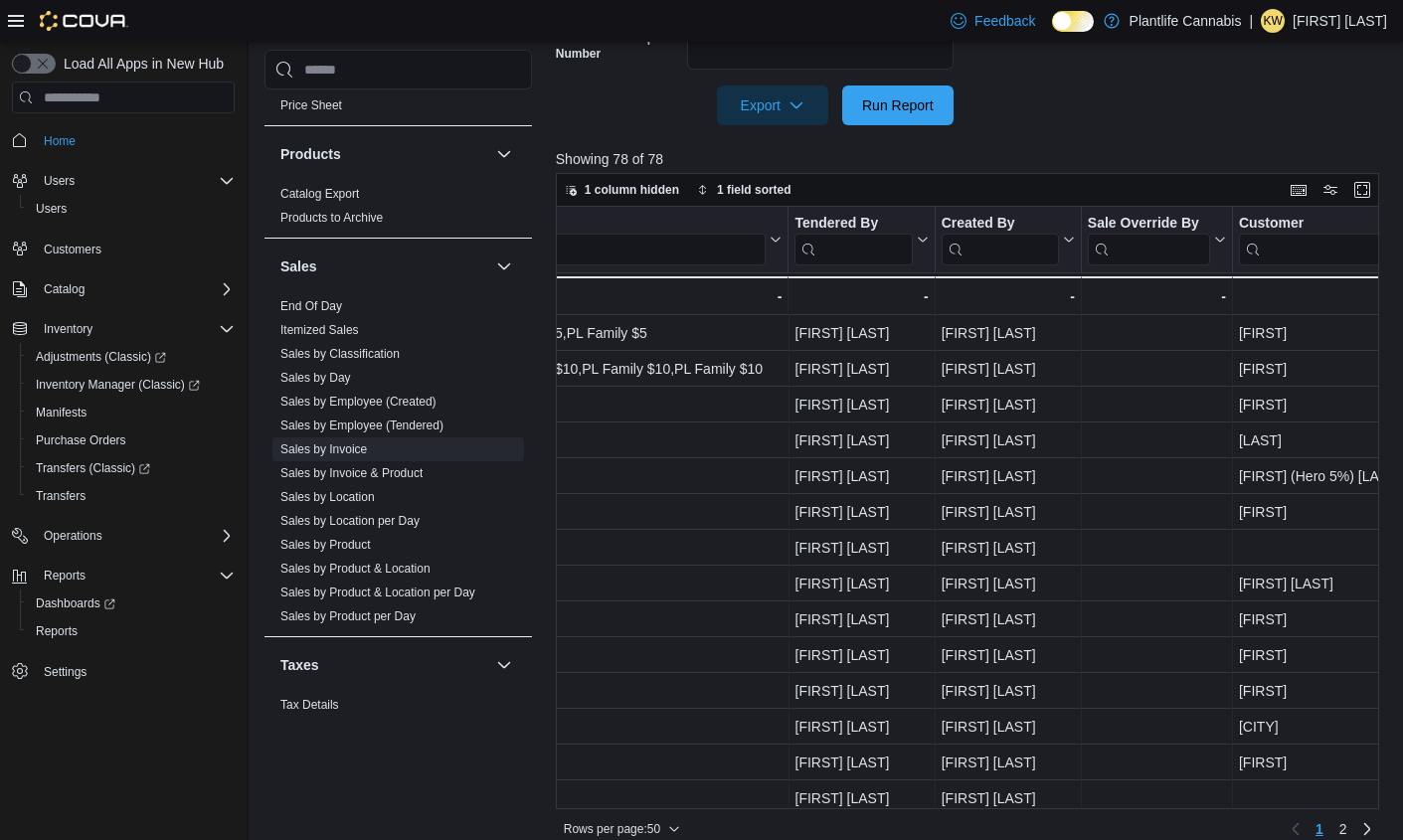 click at bounding box center [853, 250] 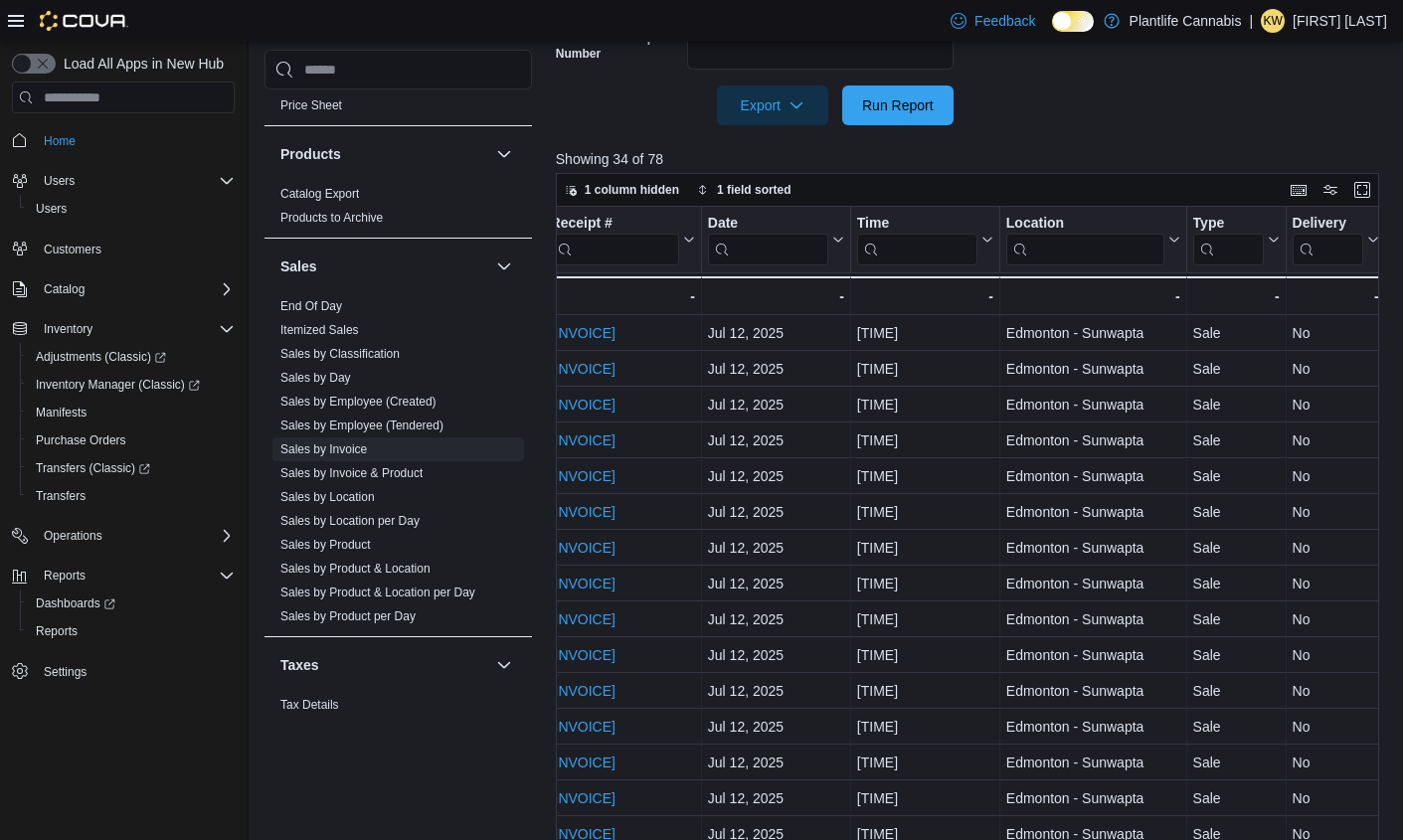scroll, scrollTop: 0, scrollLeft: 0, axis: both 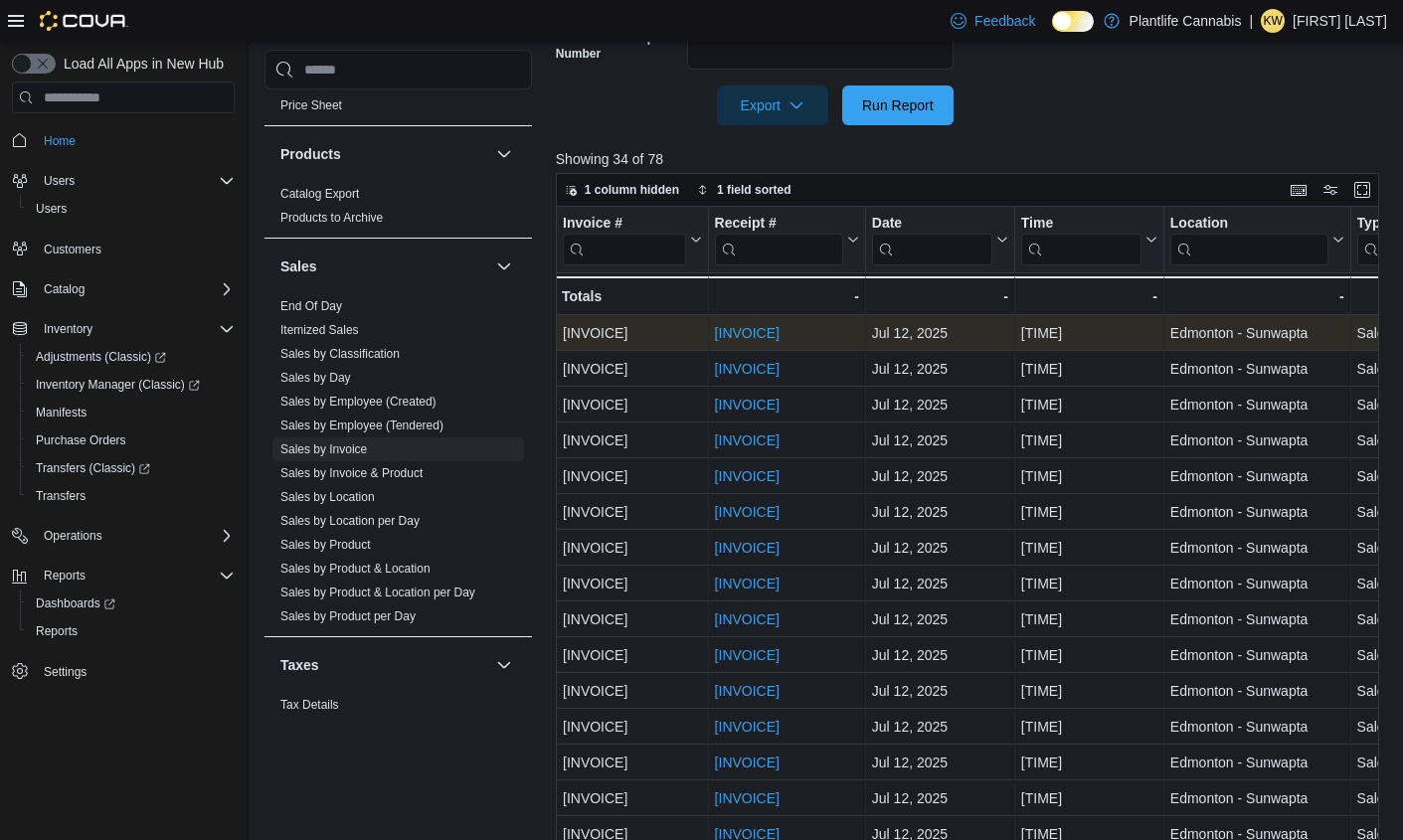 type on "***" 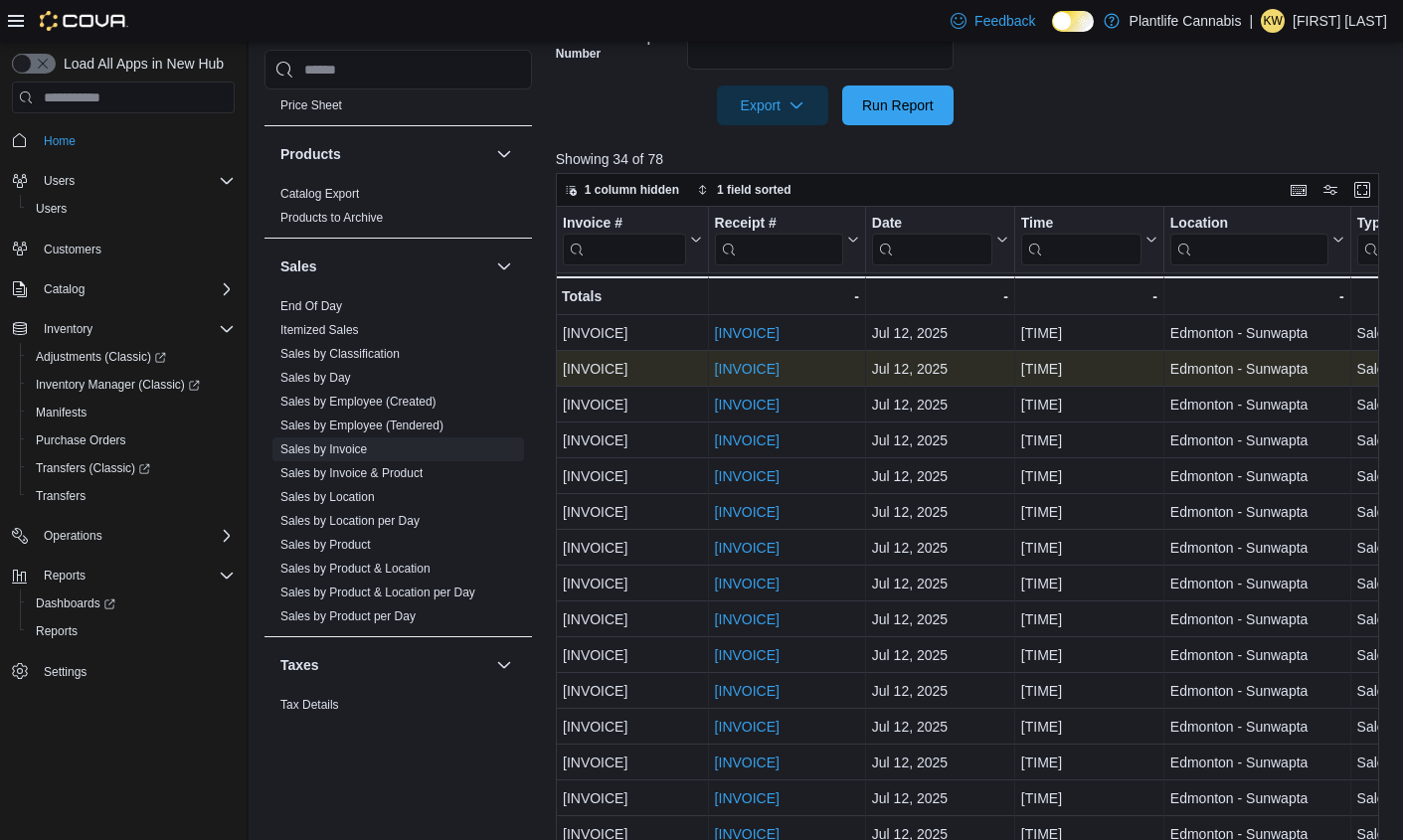 click on "[INVOICE]" at bounding box center (746, 369) 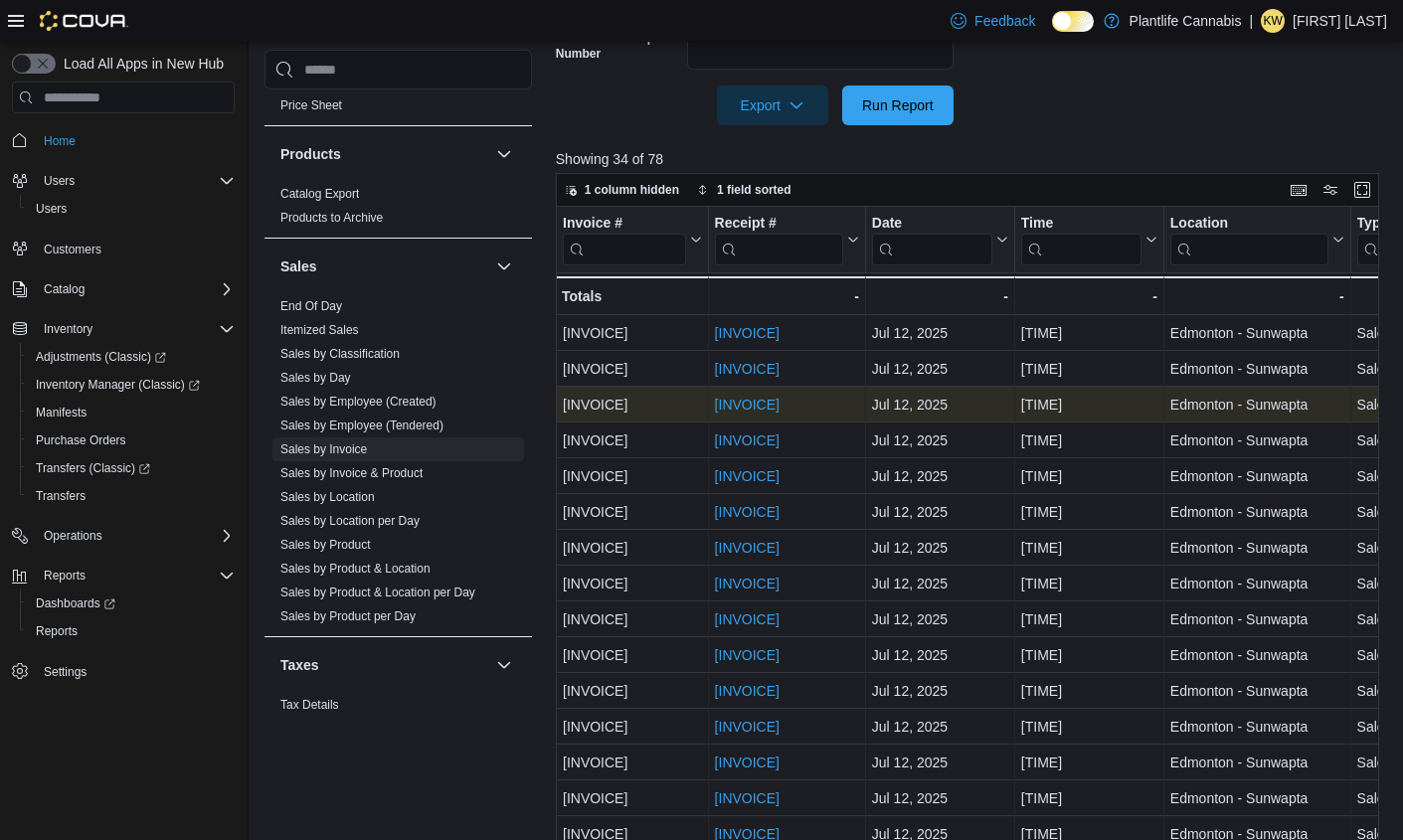 click on "[INVOICE]" at bounding box center [746, 405] 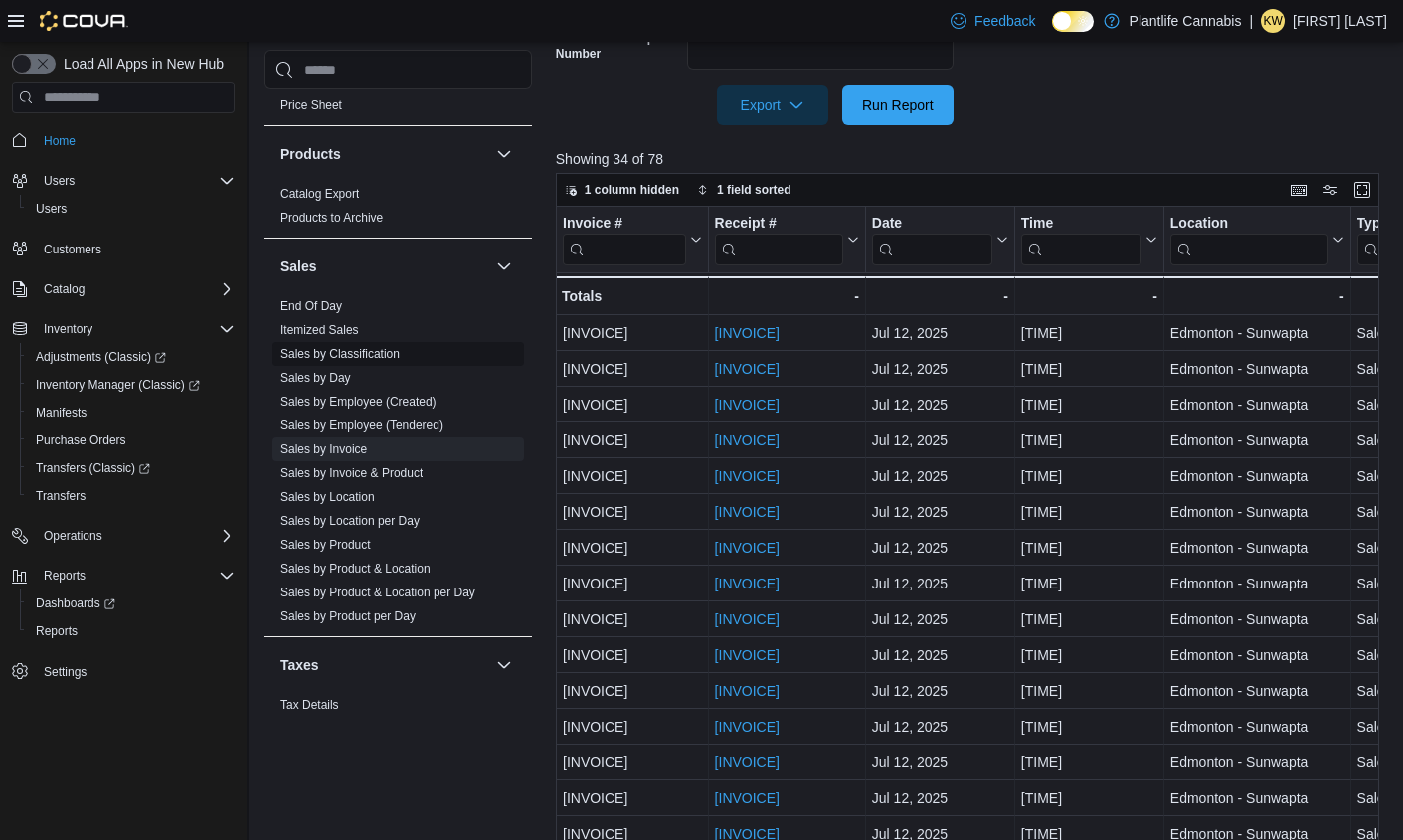 click on "Sales by Classification" at bounding box center [340, 354] 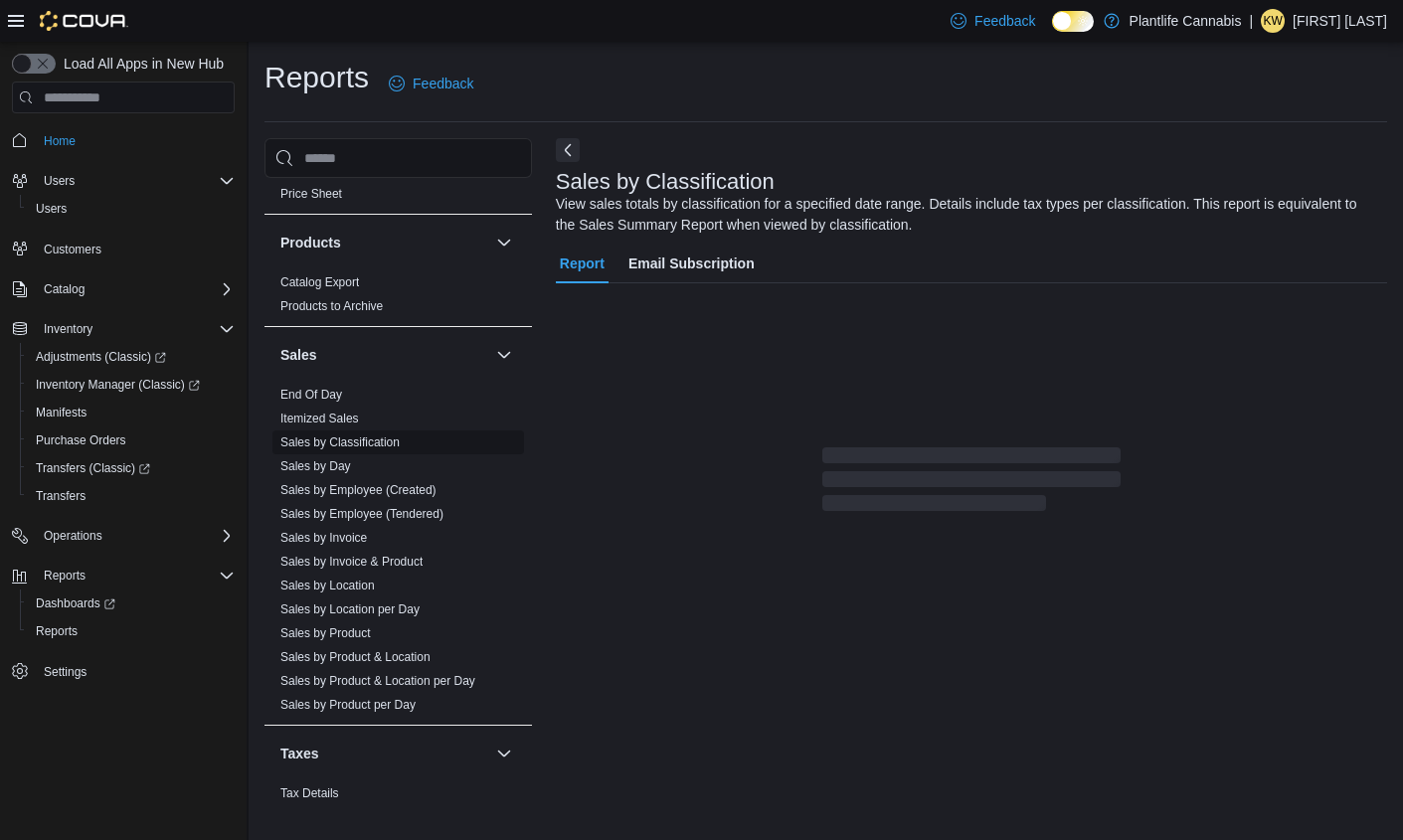 scroll, scrollTop: 0, scrollLeft: 0, axis: both 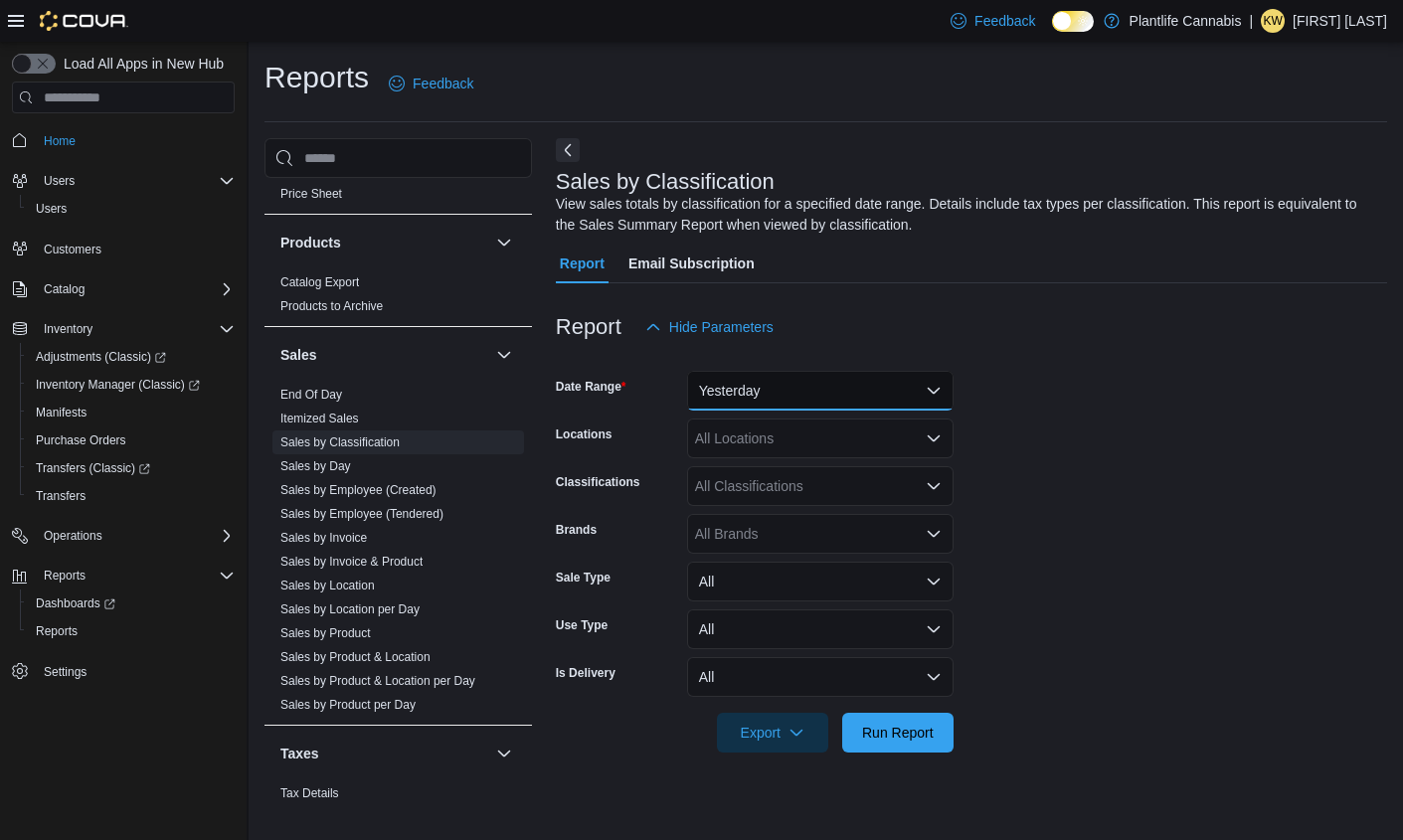 click on "Yesterday" at bounding box center [820, 391] 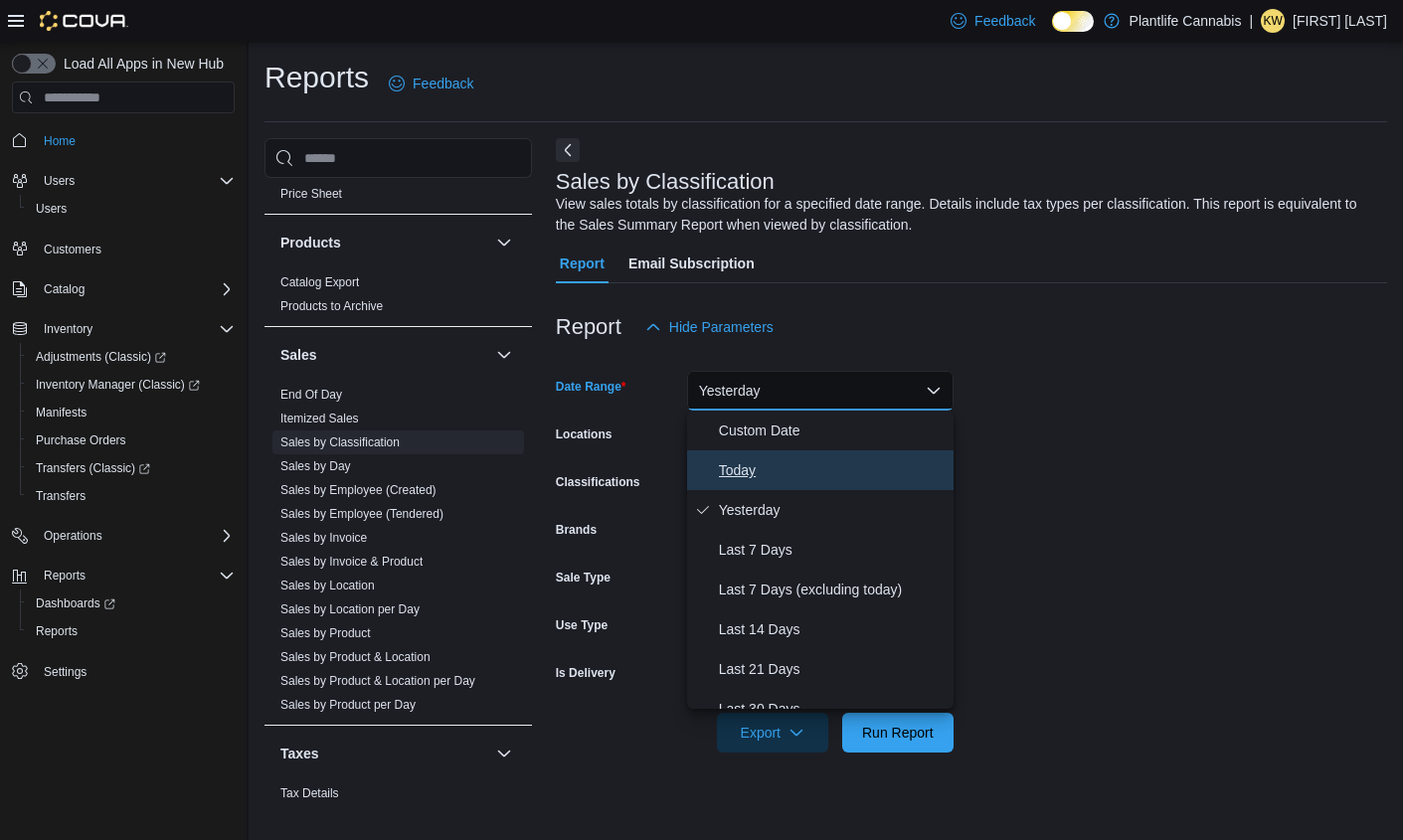 click on "Today" at bounding box center (832, 470) 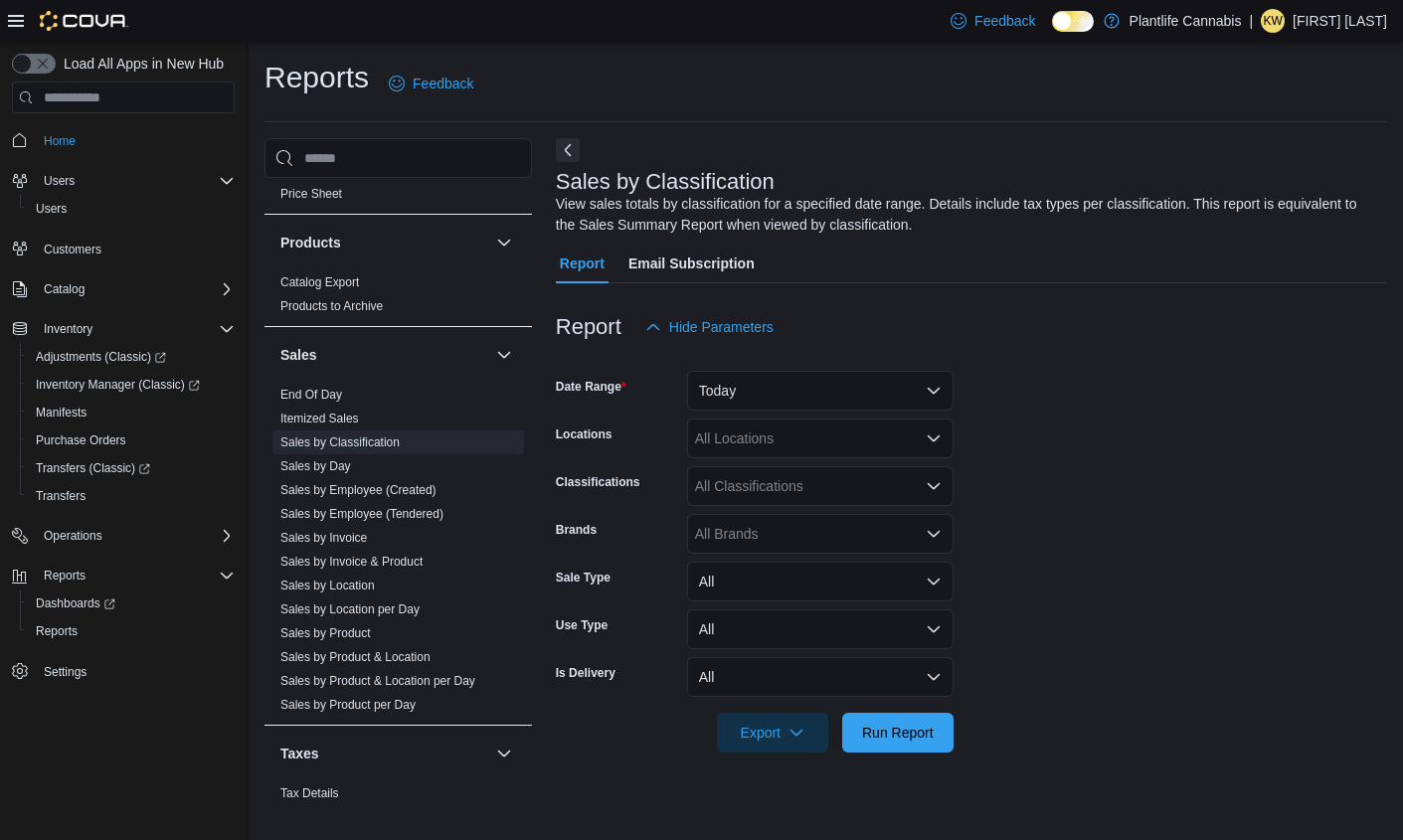 click on "All Locations" at bounding box center [820, 438] 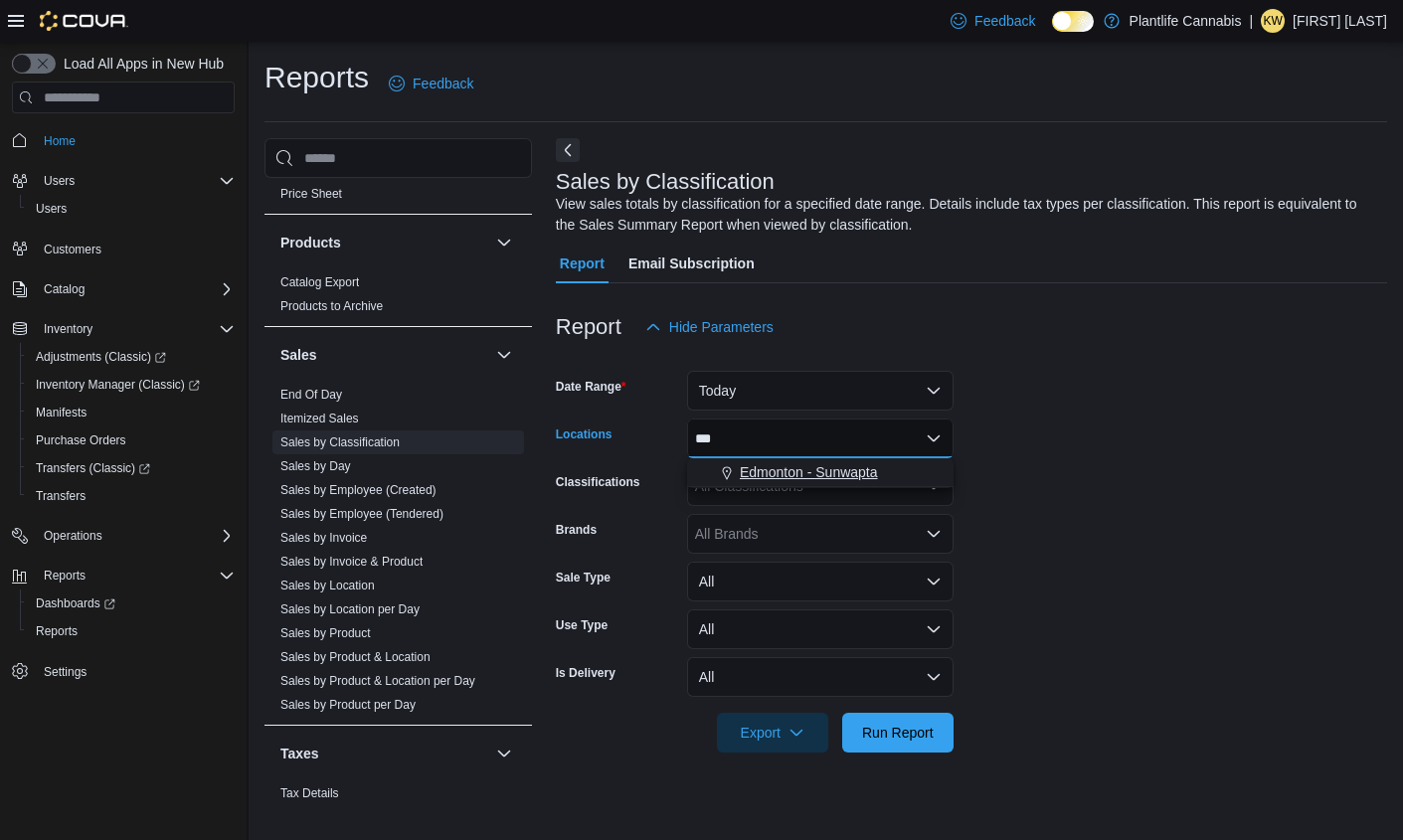 type on "***" 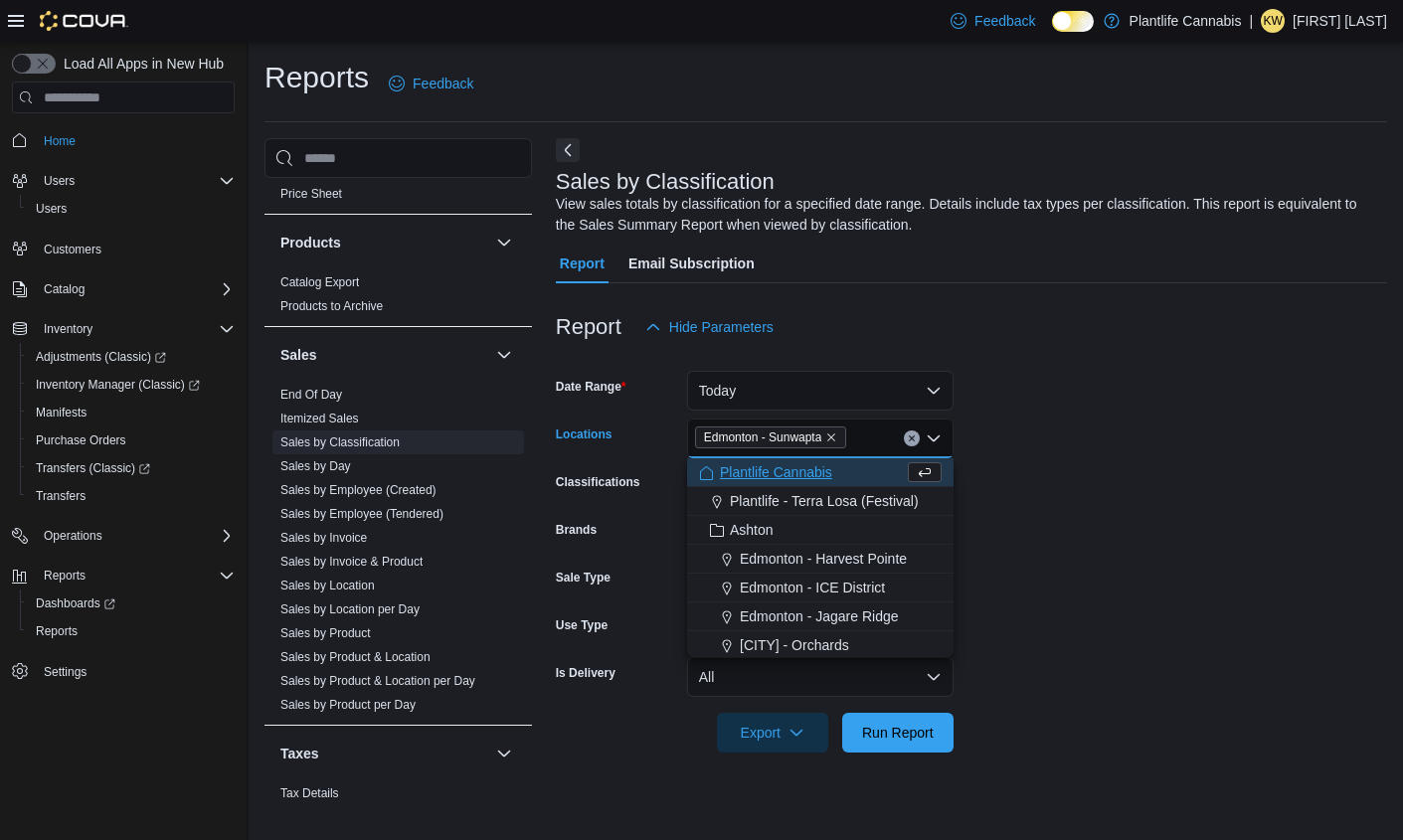click on "Date Range Today Locations [CITY] - Sunwapta Combo box. Selected. [CITY] - Sunwapta. Press Backspace to delete [CITY] - Sunwapta. Combo box input. All Locations. Type some text or, to display a list of choices, press Down Arrow. To exit the list of choices, press Escape. Classifications All Classifications Brands All Brands Sale Type All Use Type All Is Delivery All Export  Run Report" at bounding box center (971, 550) 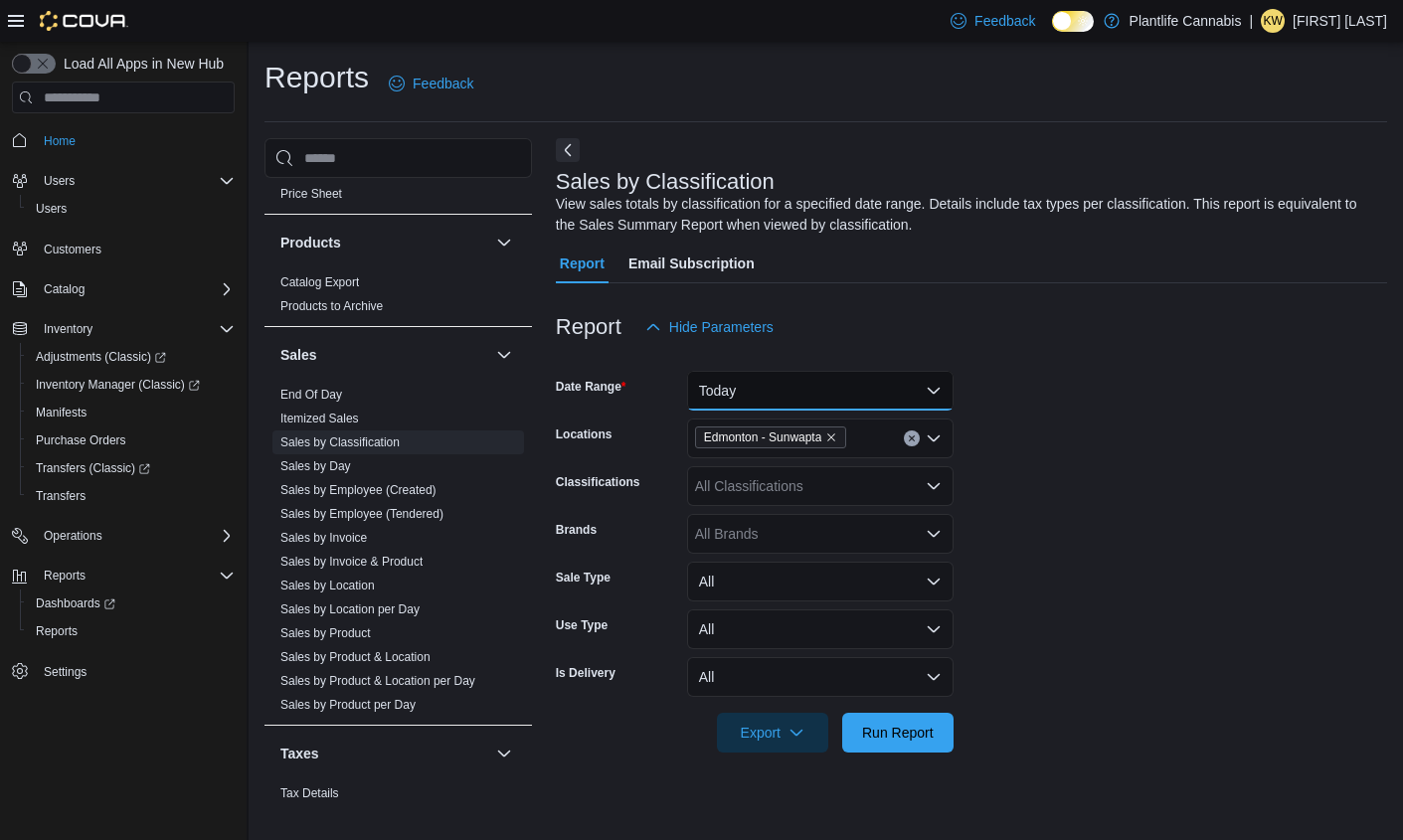 click on "Today" at bounding box center [820, 391] 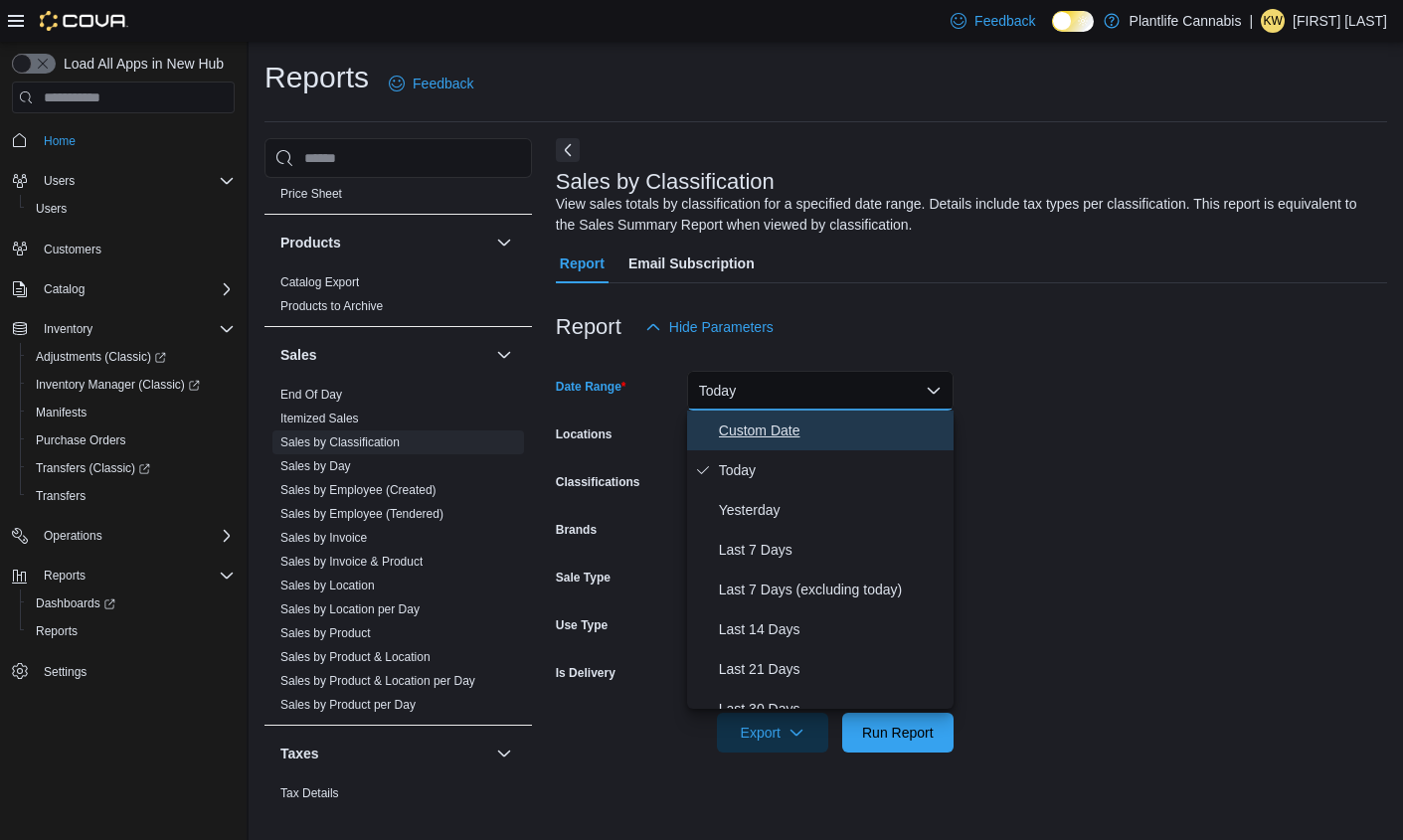 click on "Custom Date" at bounding box center [820, 430] 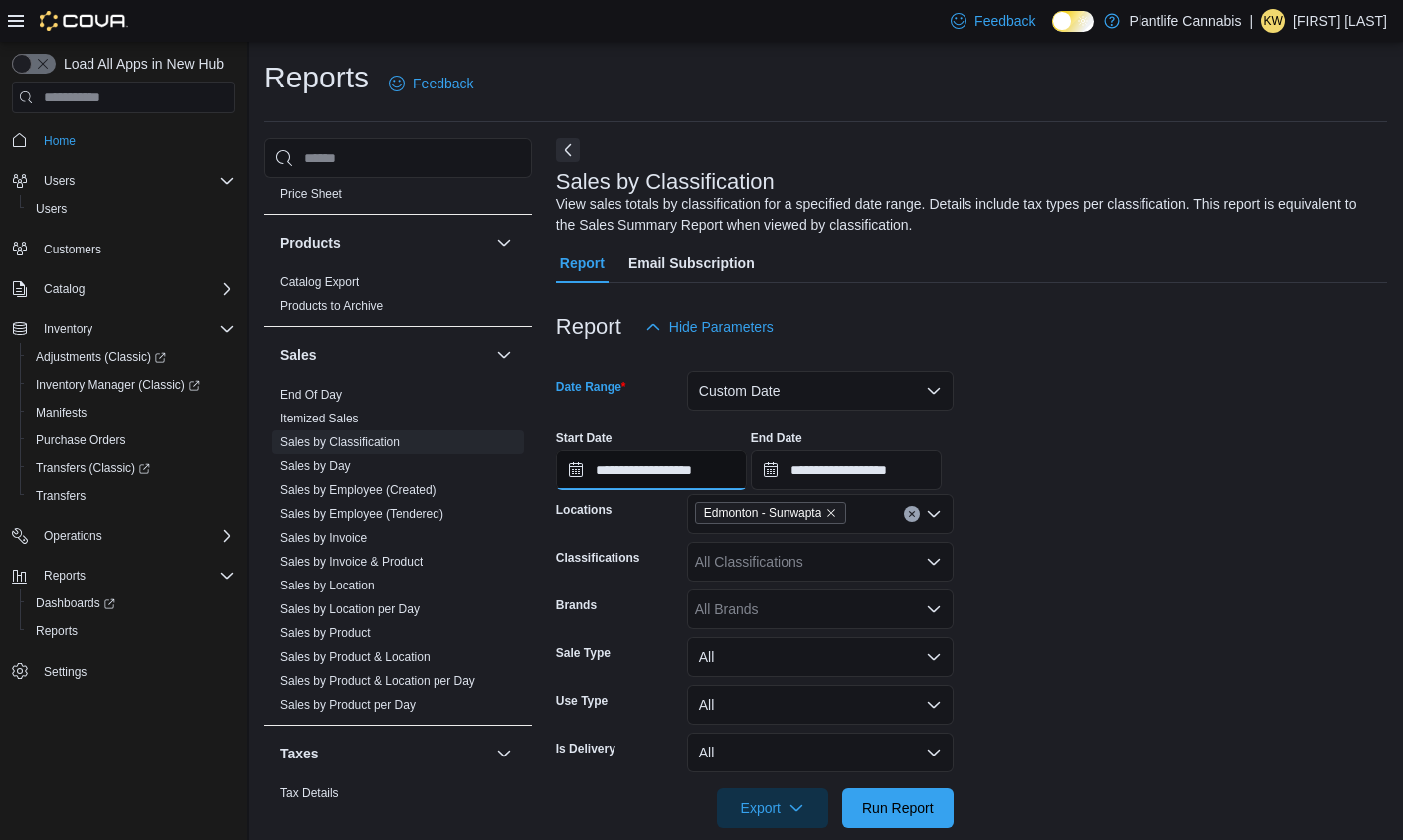 drag, startPoint x: 678, startPoint y: 466, endPoint x: 698, endPoint y: 479, distance: 23.853721 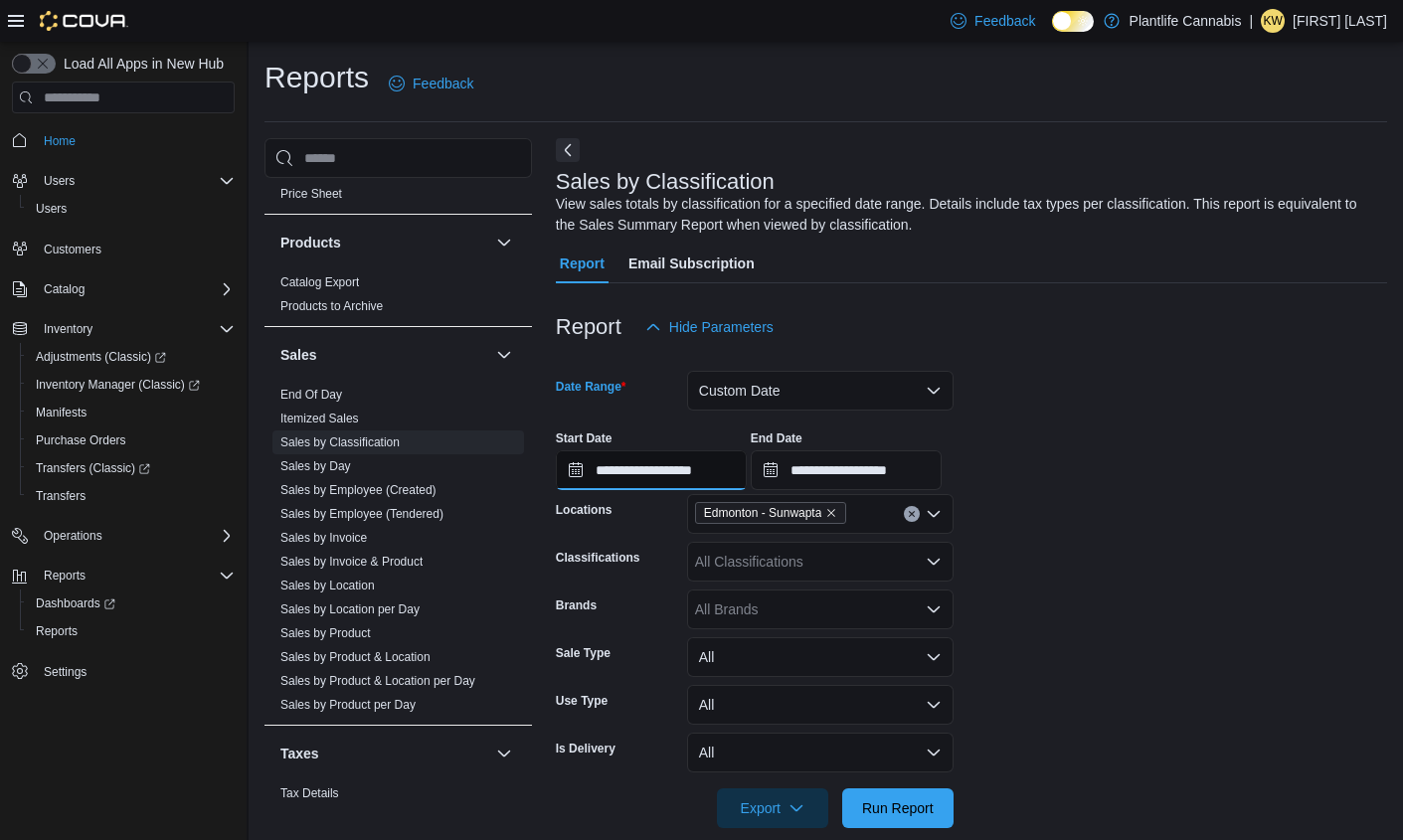 click on "**********" at bounding box center (651, 470) 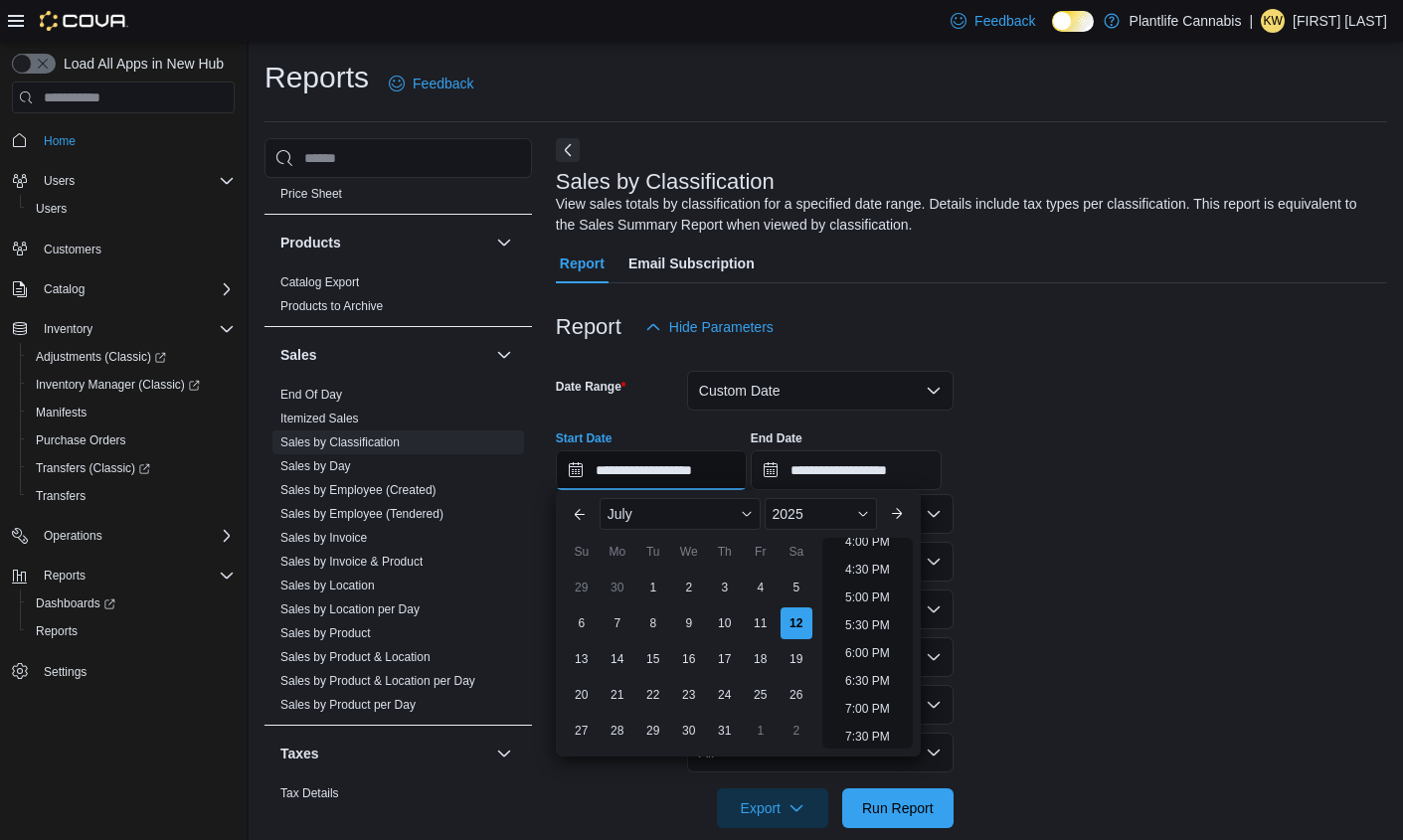 scroll, scrollTop: 901, scrollLeft: 0, axis: vertical 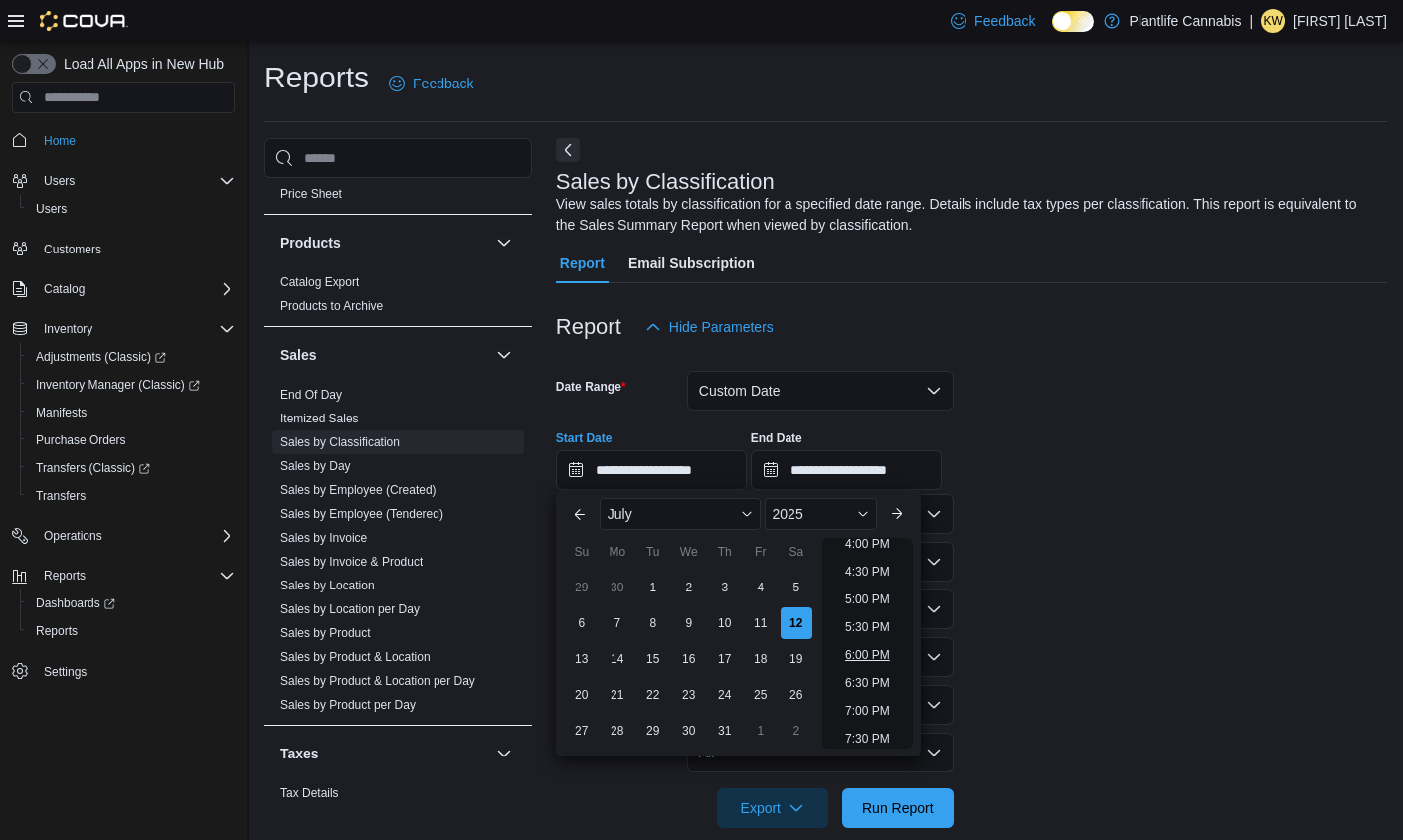 drag, startPoint x: 856, startPoint y: 606, endPoint x: 867, endPoint y: 653, distance: 48.270074 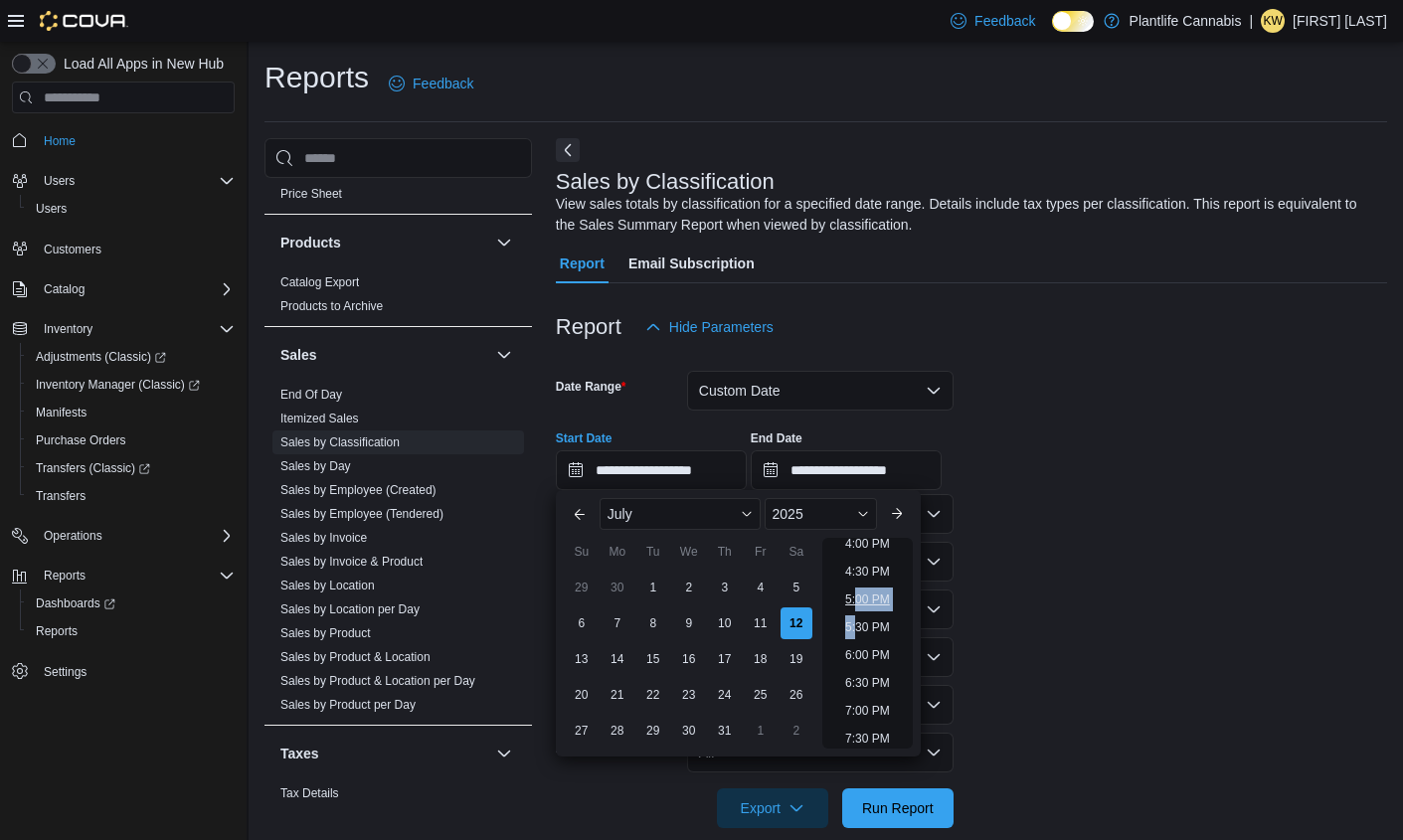 click on "5:00 PM" at bounding box center (867, 599) 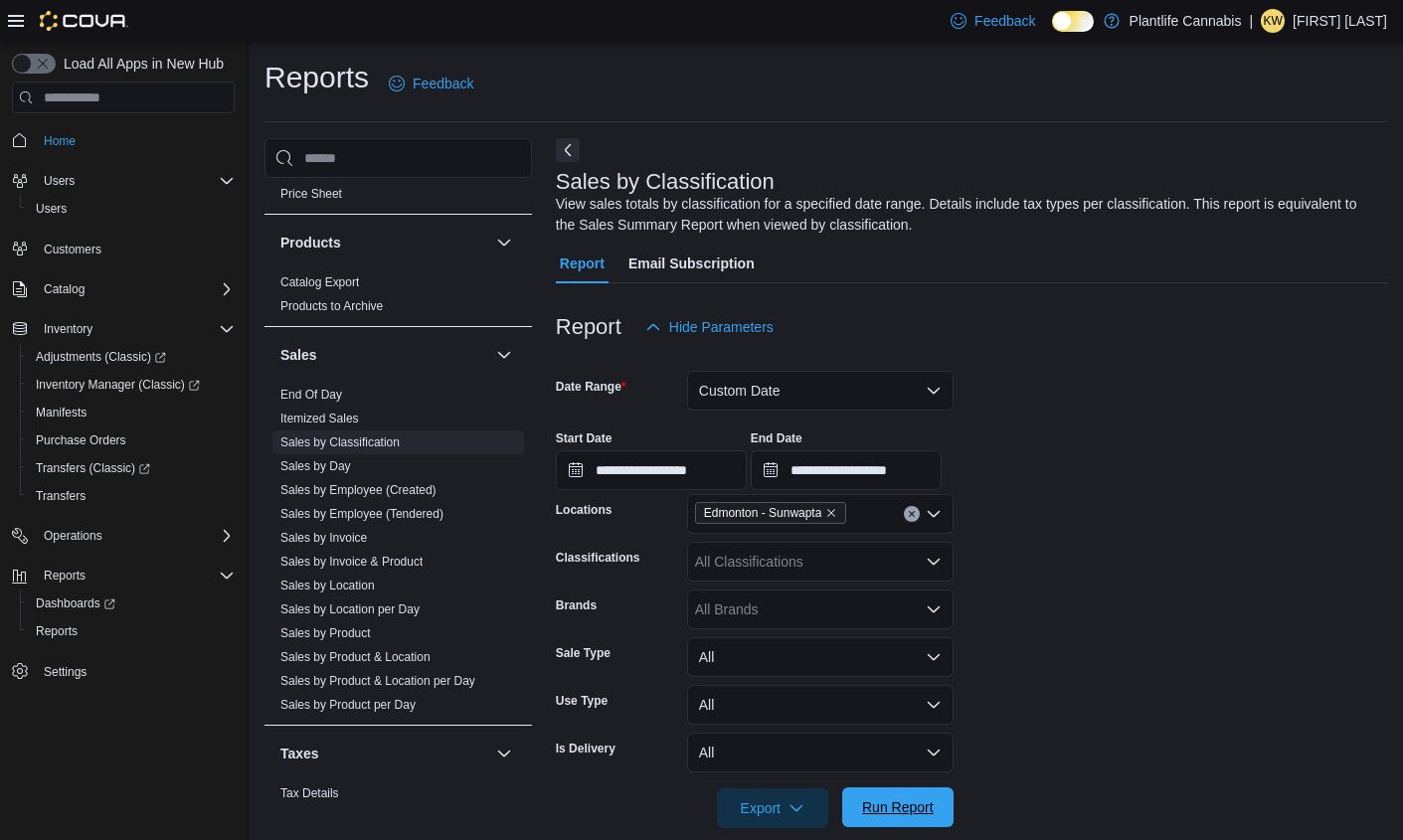 click on "Run Report" at bounding box center [898, 807] 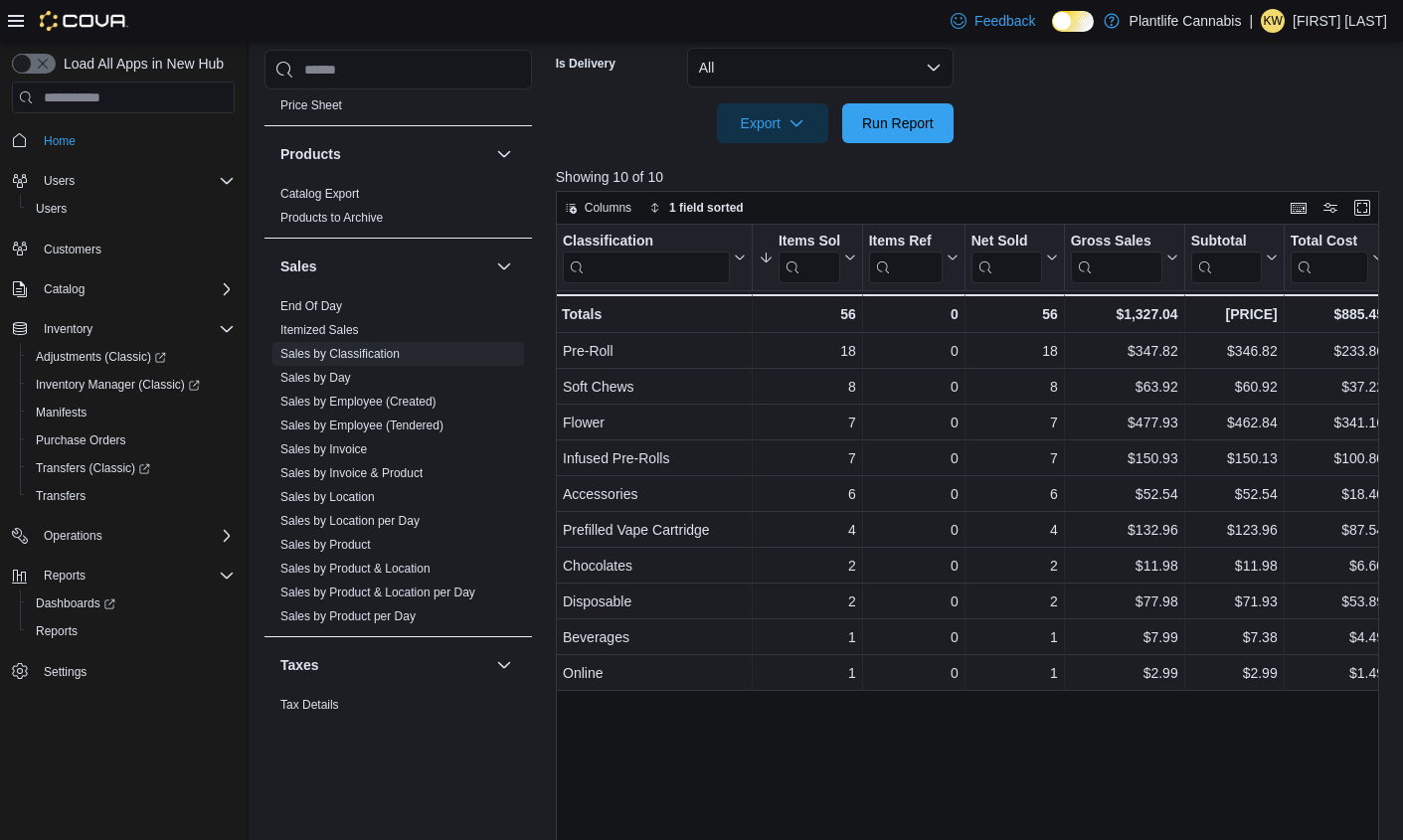 scroll, scrollTop: 688, scrollLeft: 0, axis: vertical 